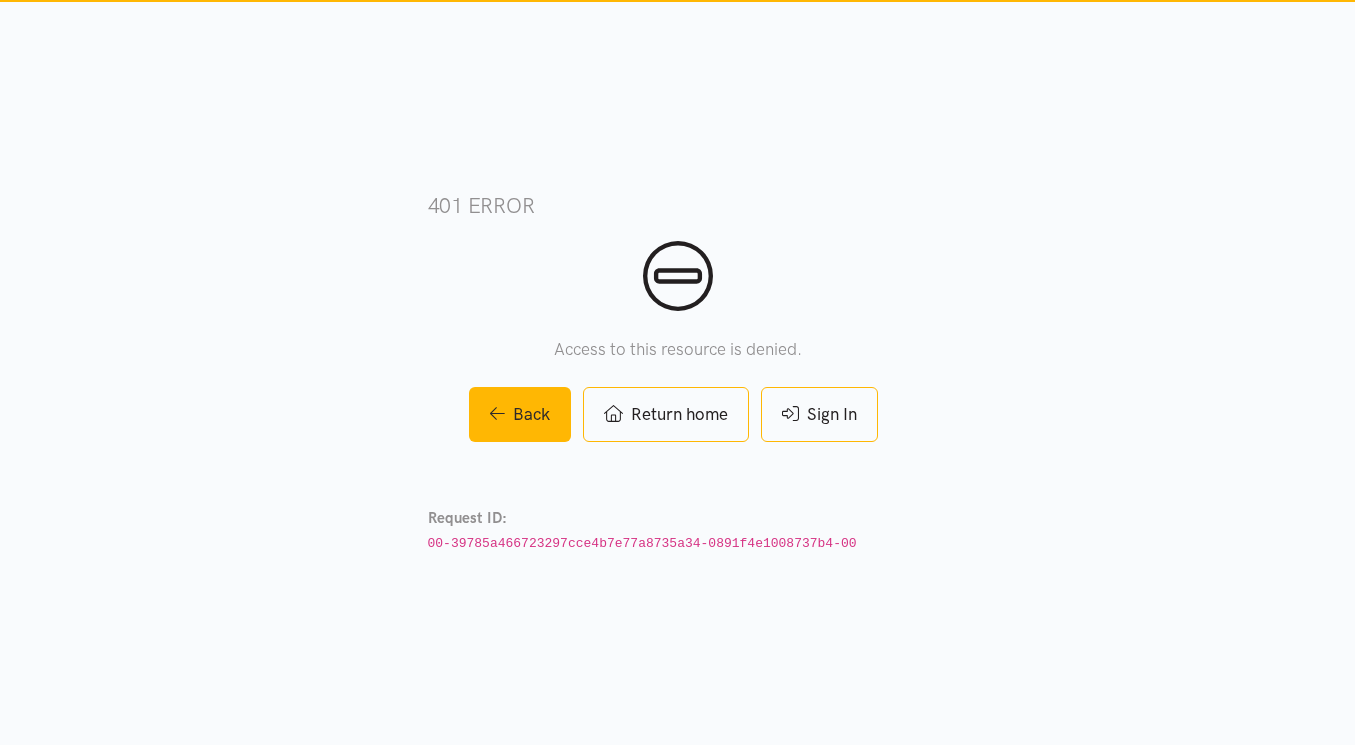 scroll, scrollTop: 0, scrollLeft: 0, axis: both 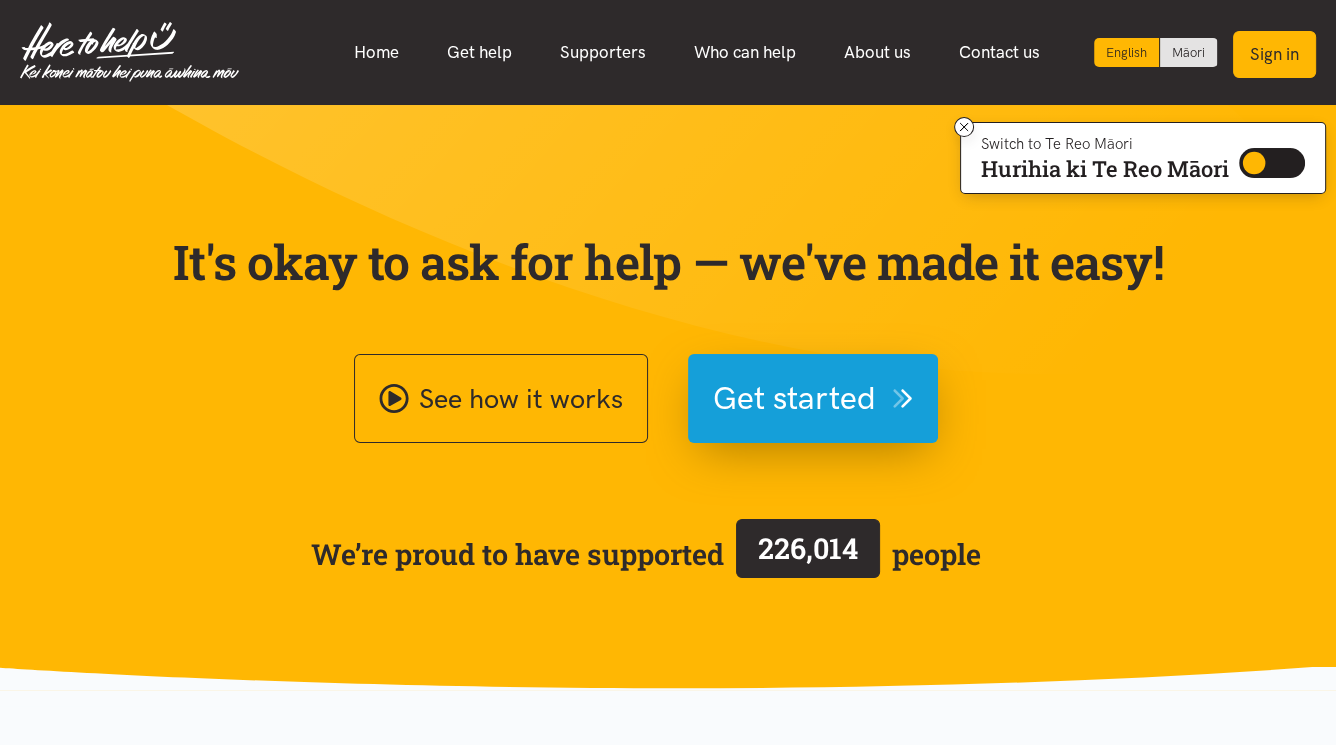 click on "Sign in" at bounding box center (1274, 54) 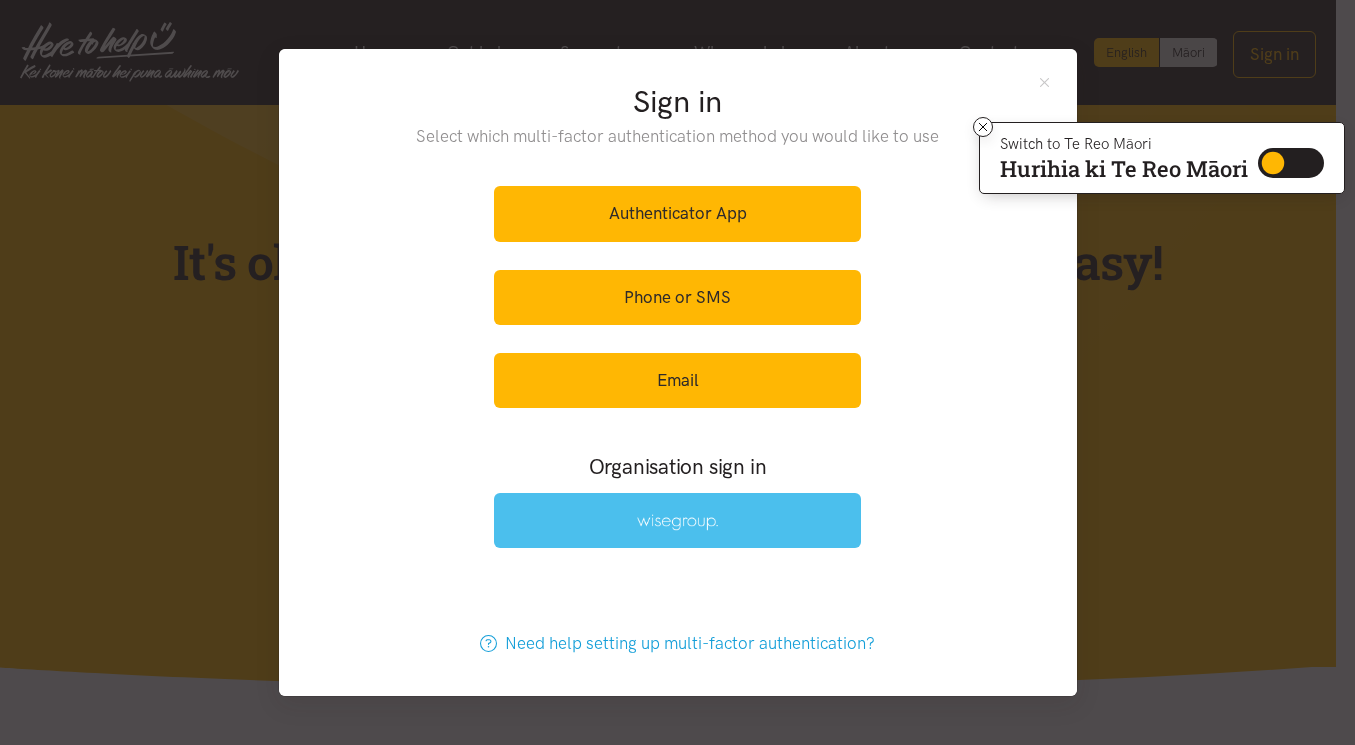 click at bounding box center [678, 522] 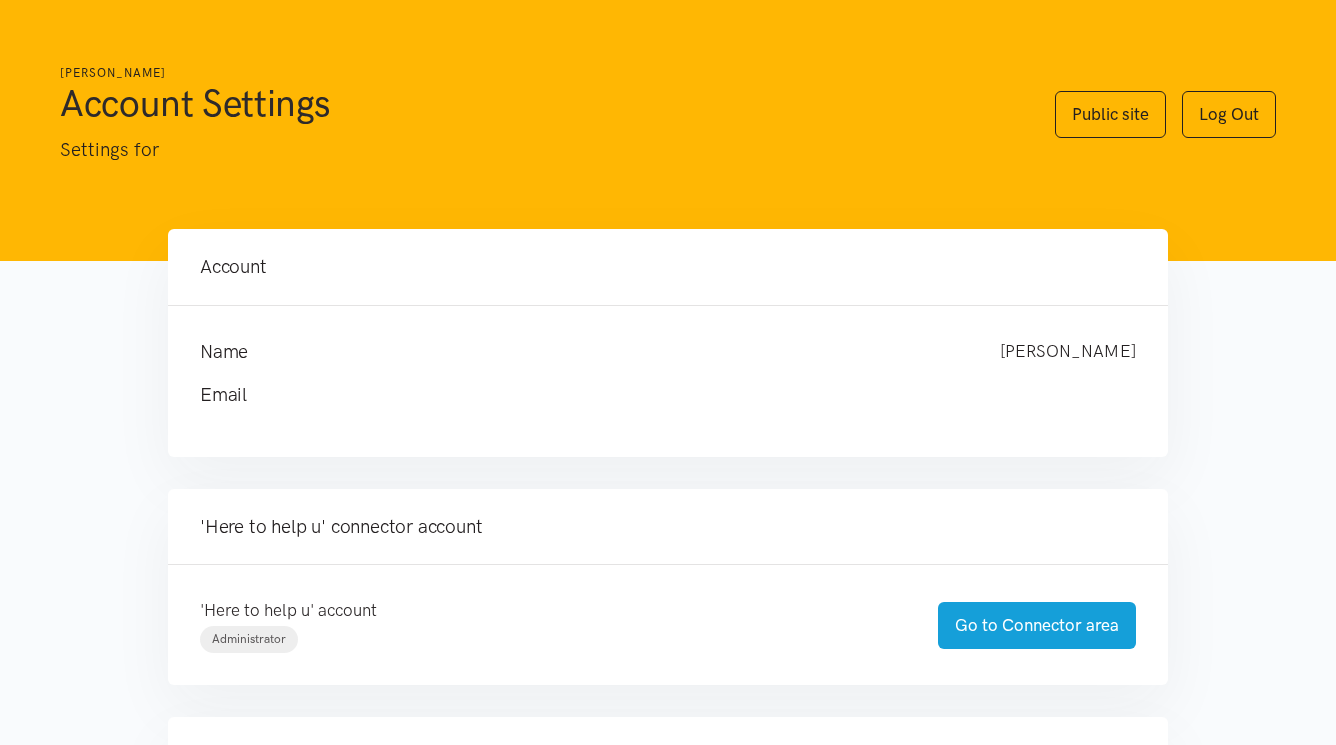 scroll, scrollTop: 0, scrollLeft: 0, axis: both 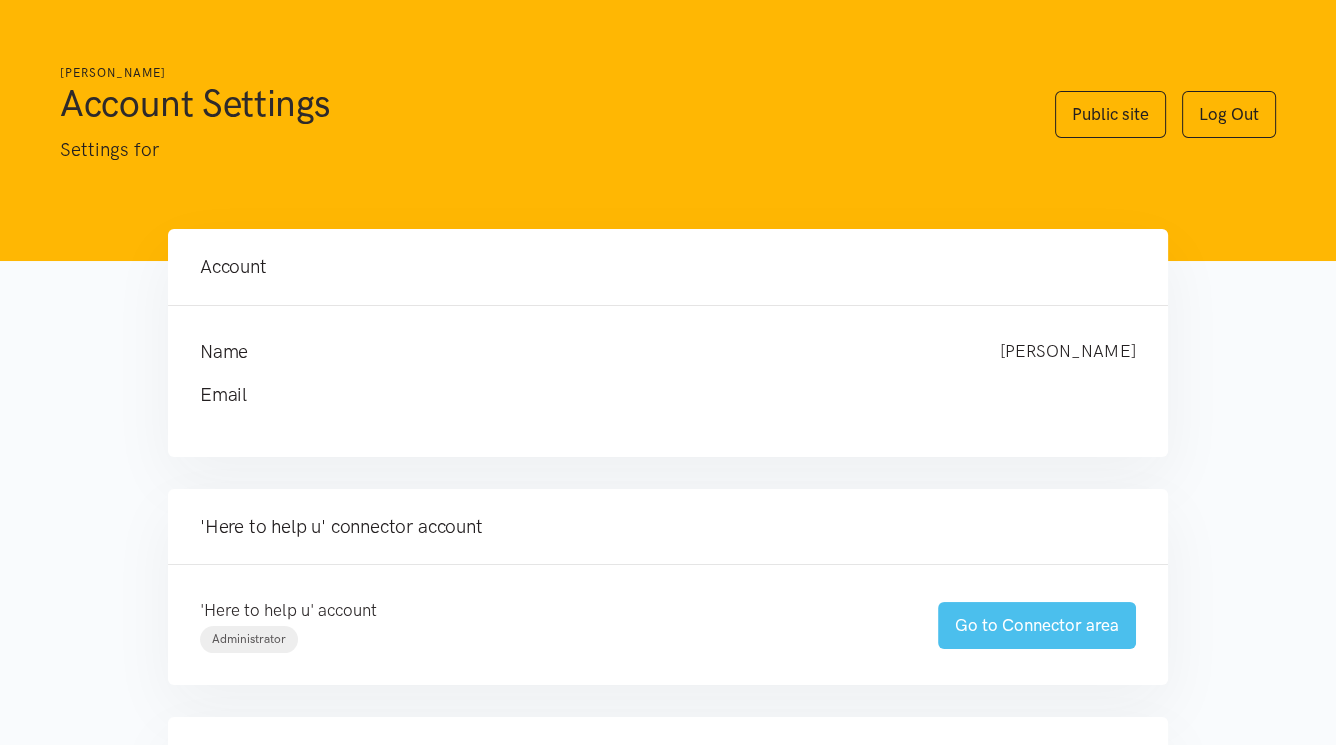 click on "Go to Connector area" at bounding box center (1037, 625) 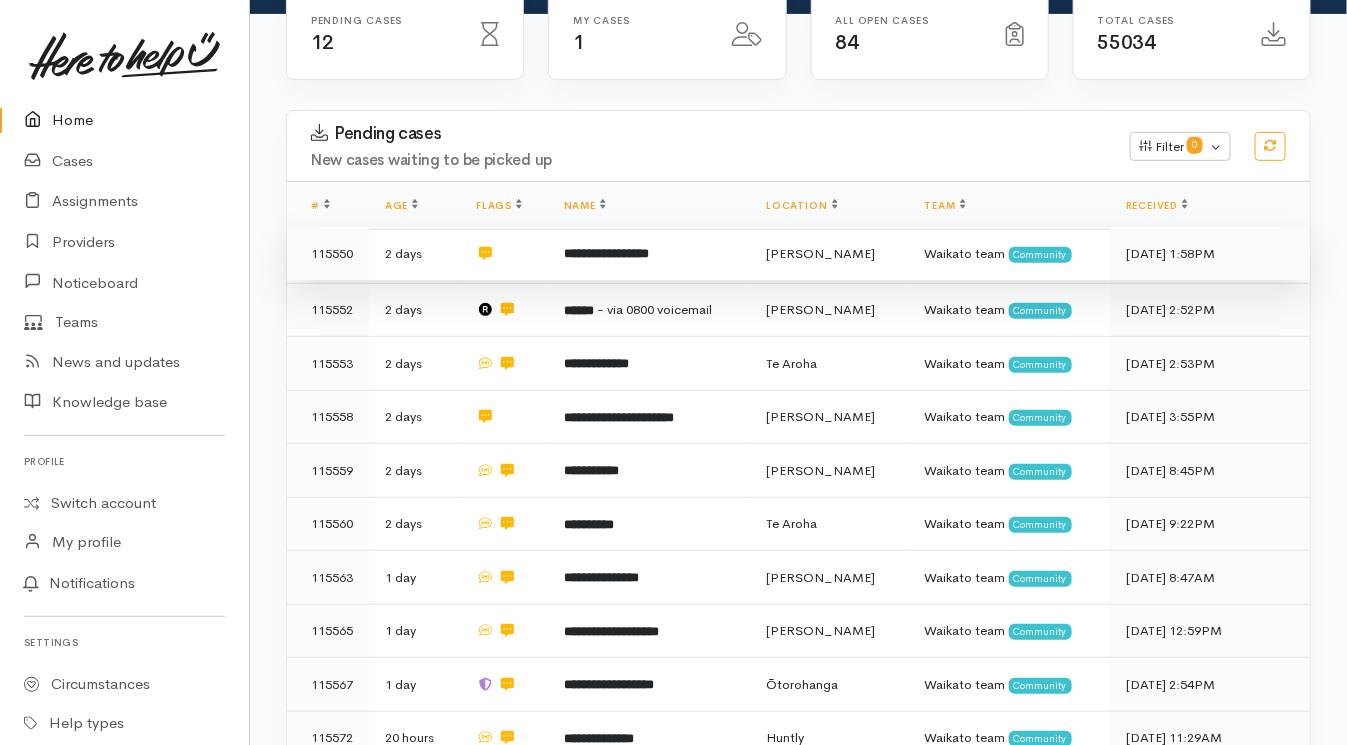 scroll, scrollTop: 0, scrollLeft: 0, axis: both 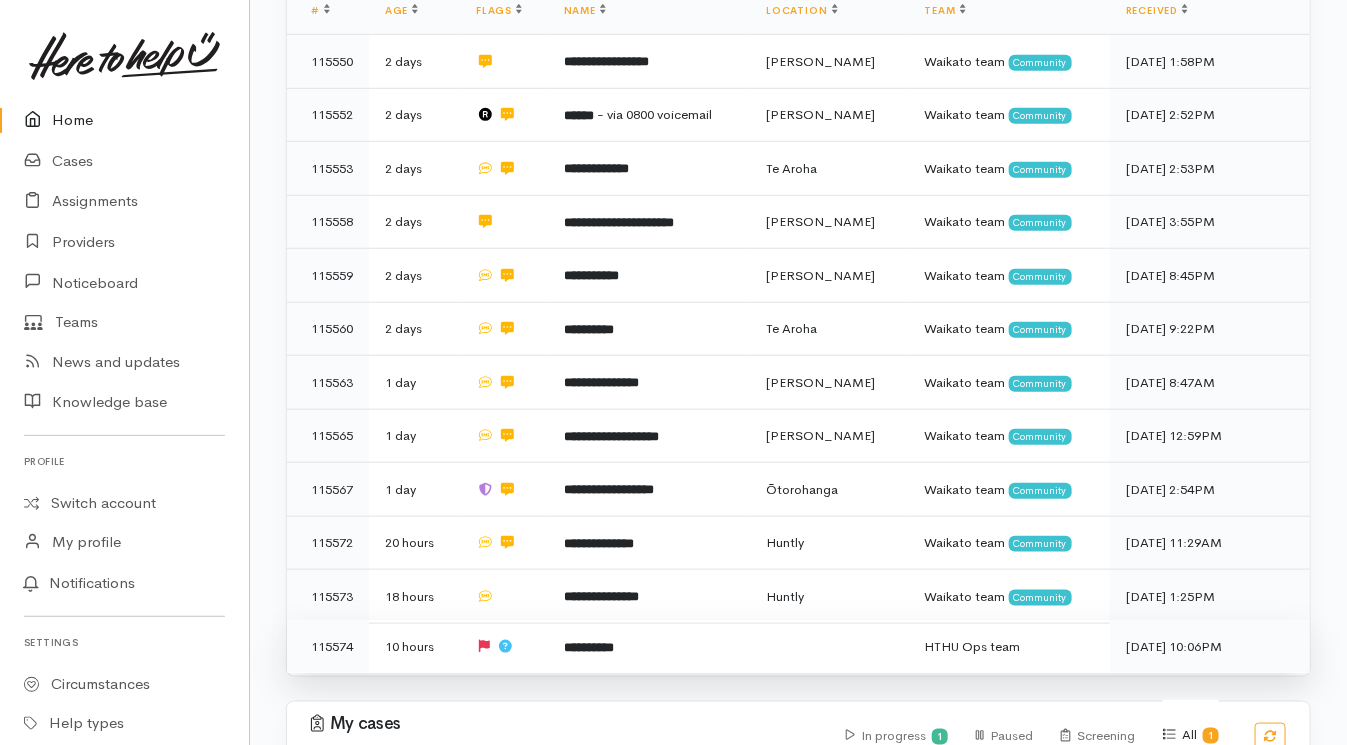 click at bounding box center [504, 646] 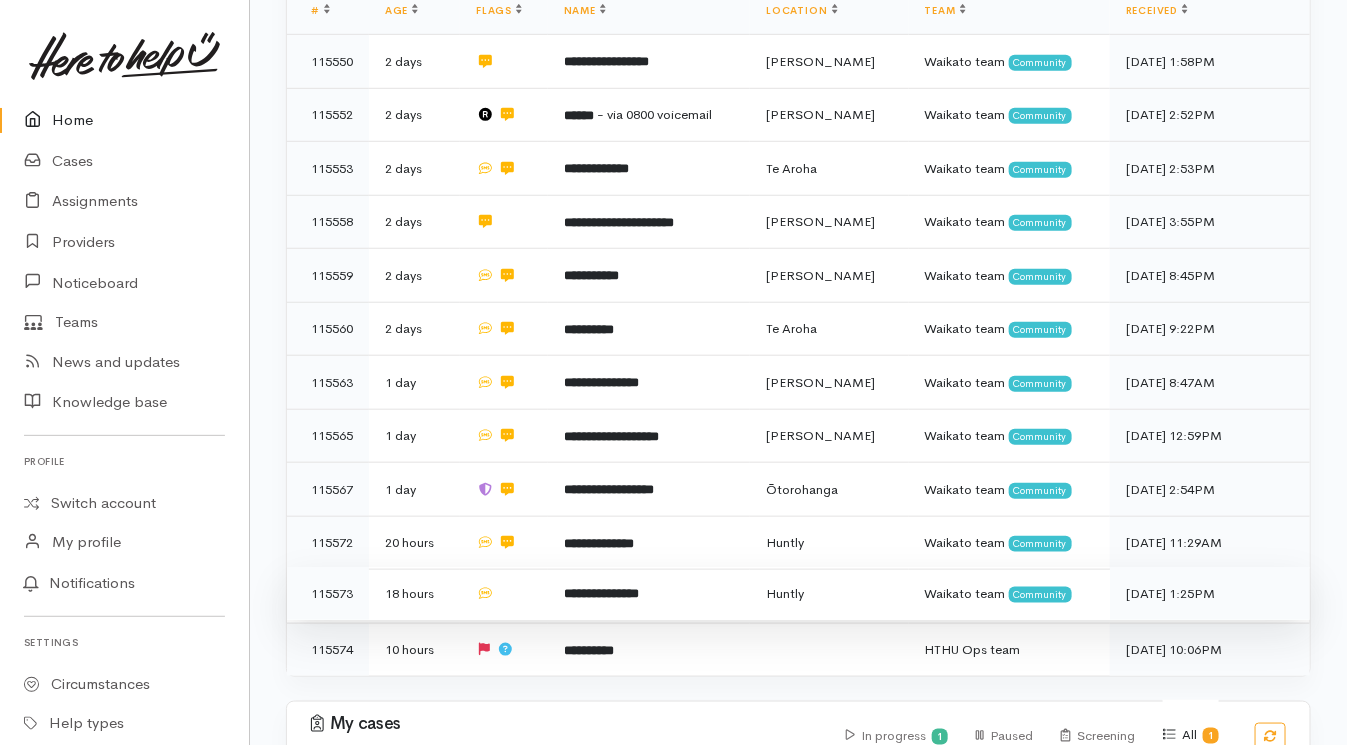 click at bounding box center (504, 594) 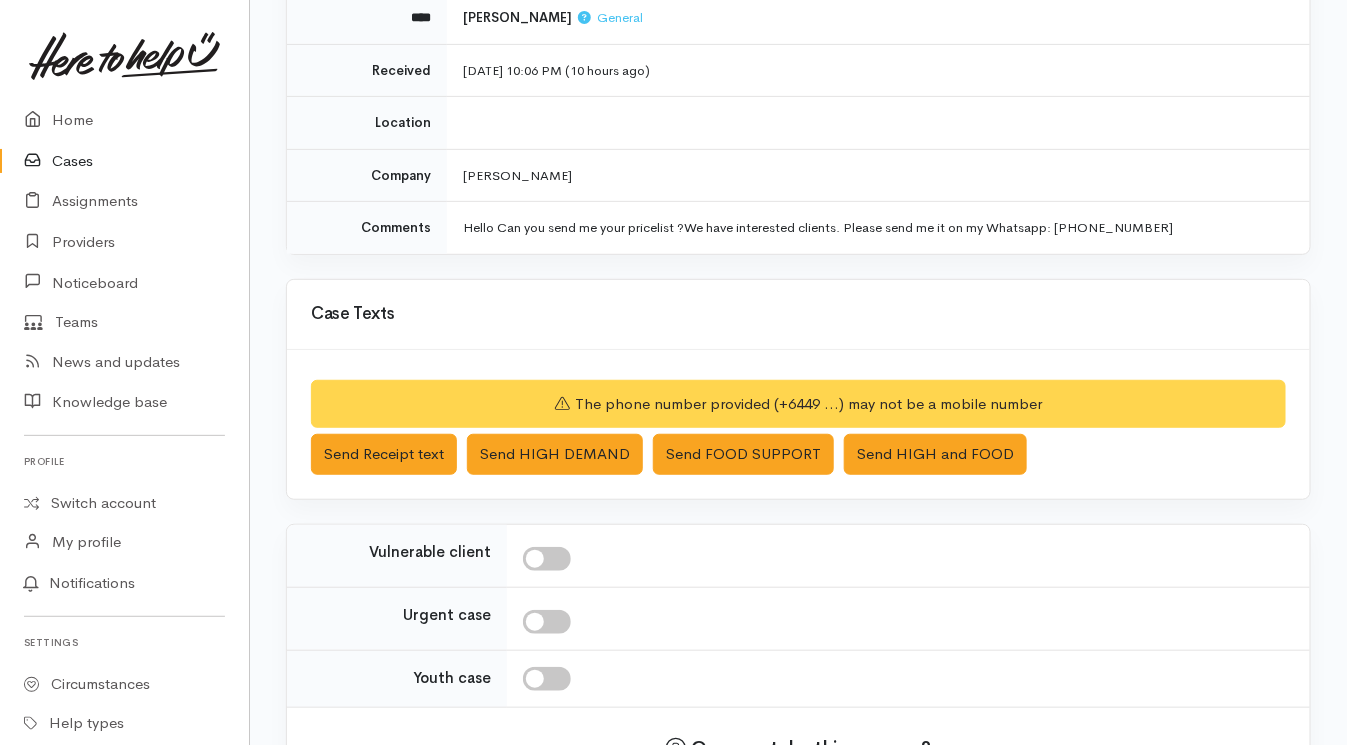 scroll, scrollTop: 394, scrollLeft: 0, axis: vertical 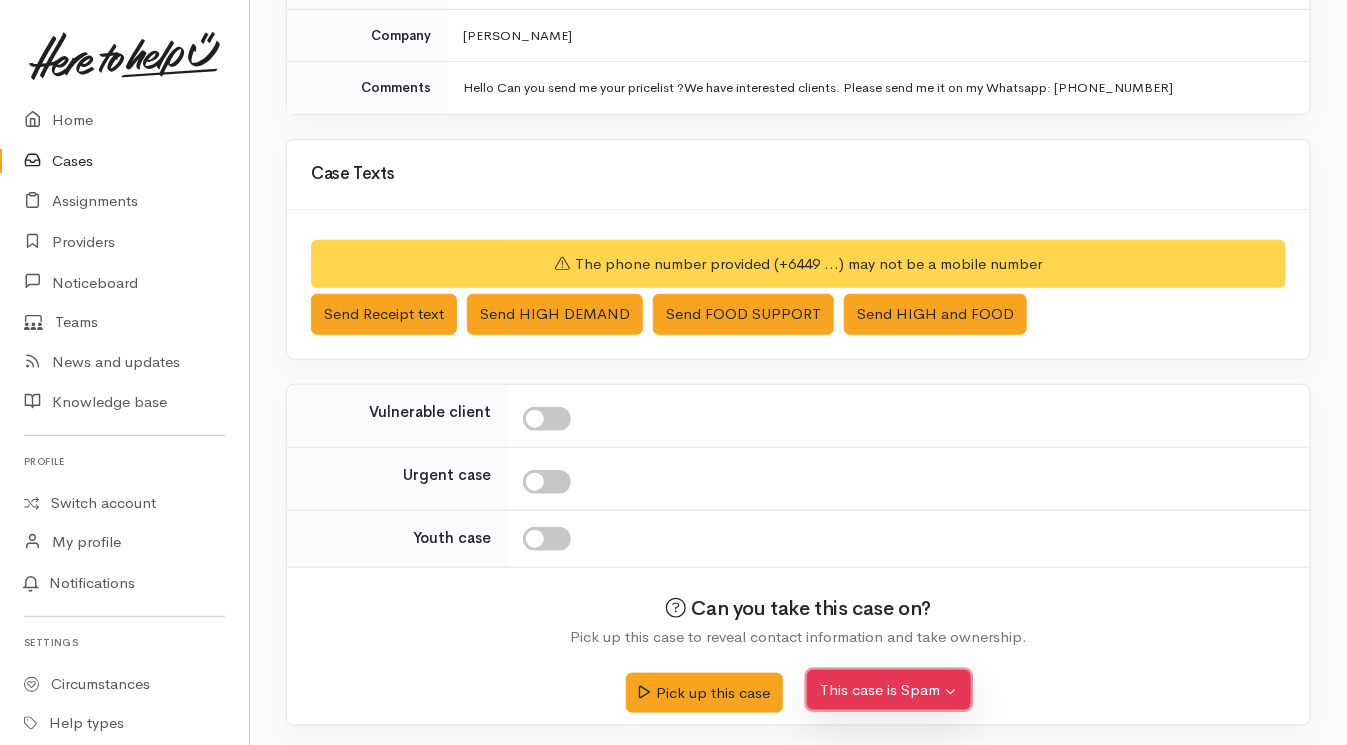 click on "This case is Spam" at bounding box center (889, 690) 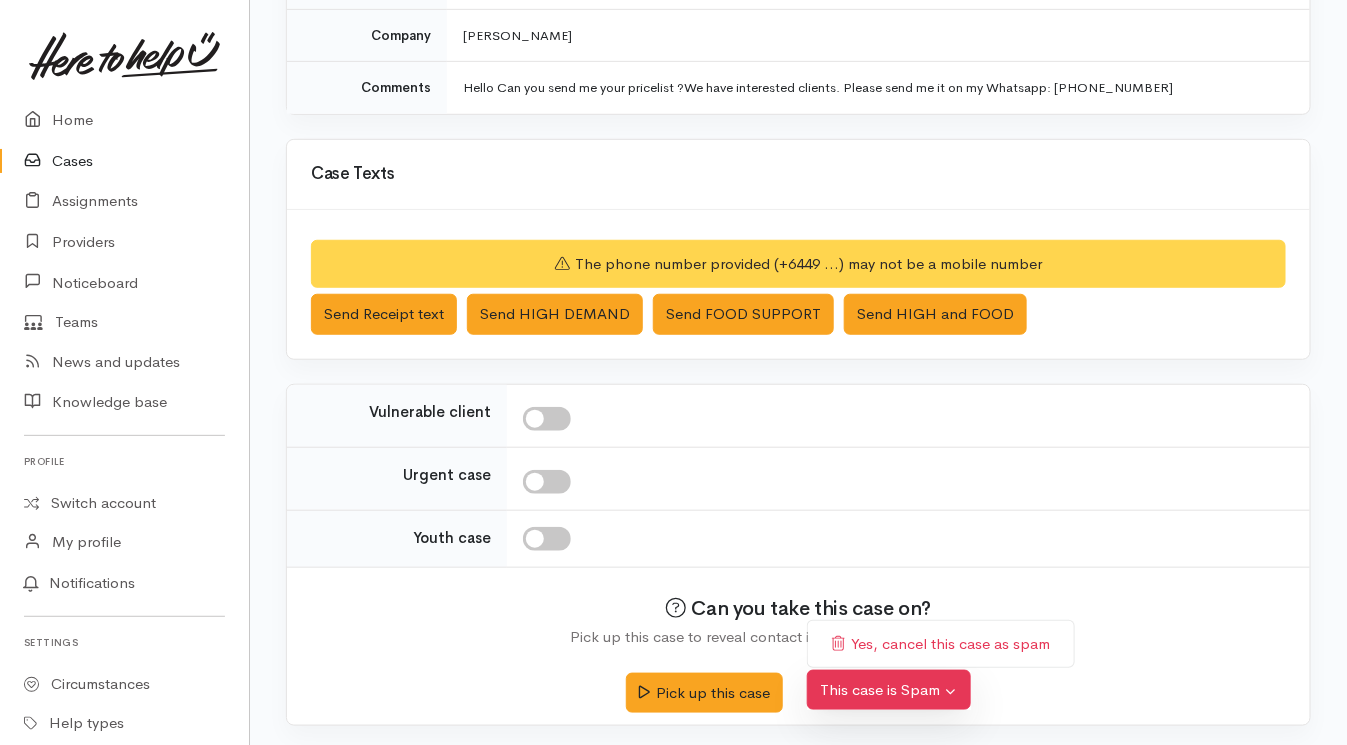 click on "Yes, cancel this case as spam" at bounding box center (941, 644) 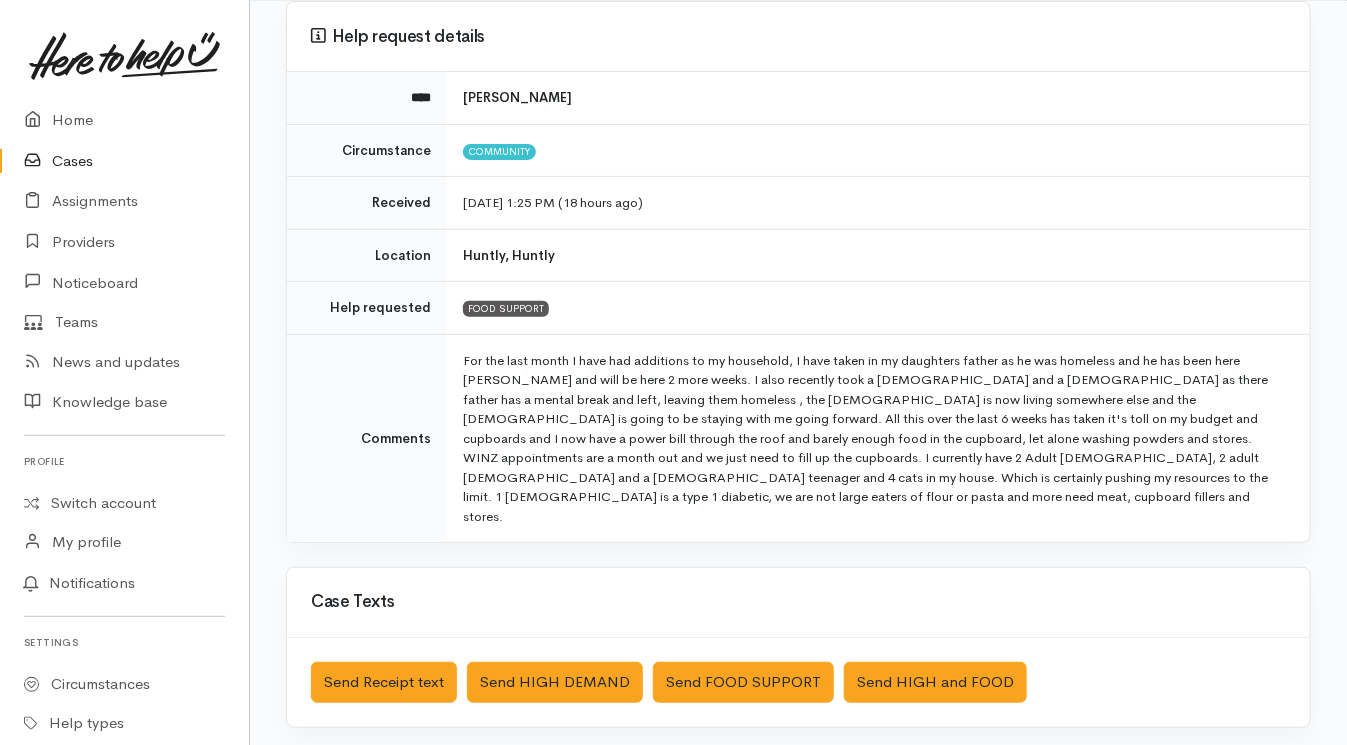 scroll, scrollTop: 175, scrollLeft: 0, axis: vertical 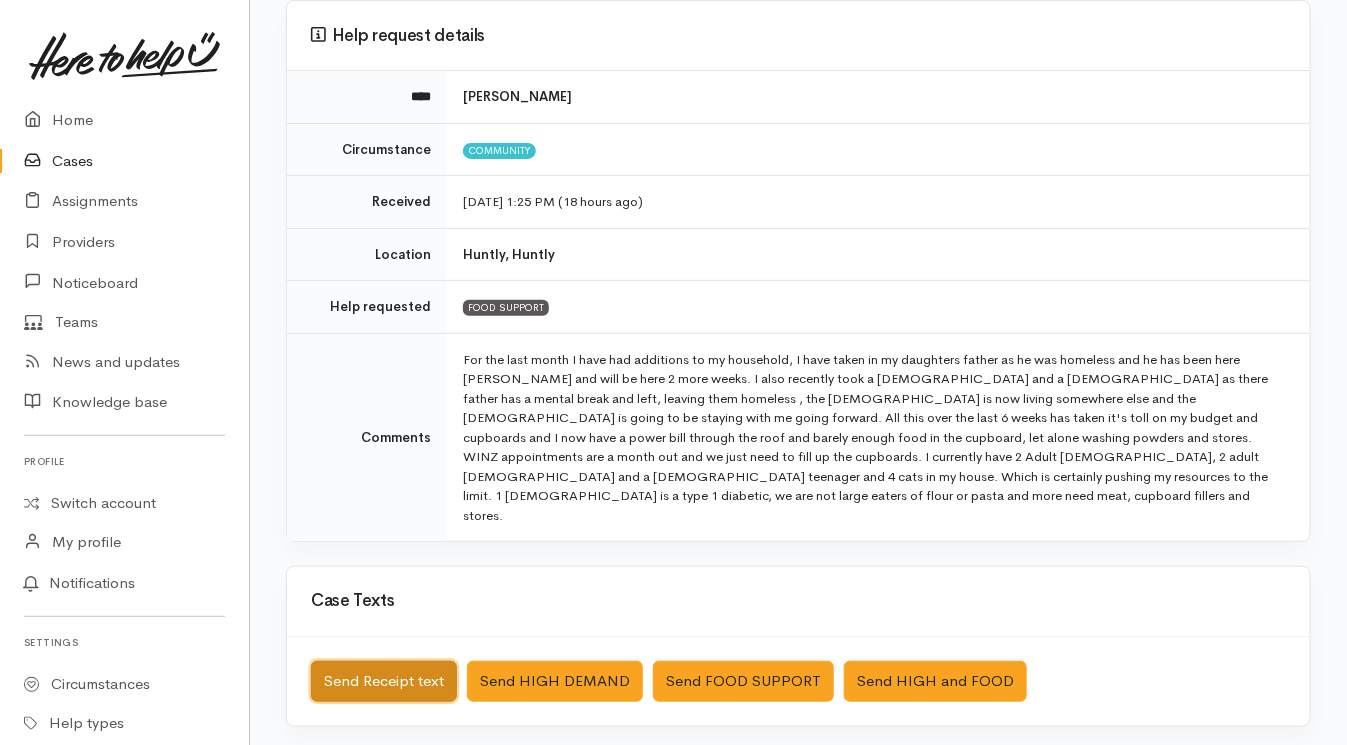 click on "Send Receipt text" at bounding box center [384, 681] 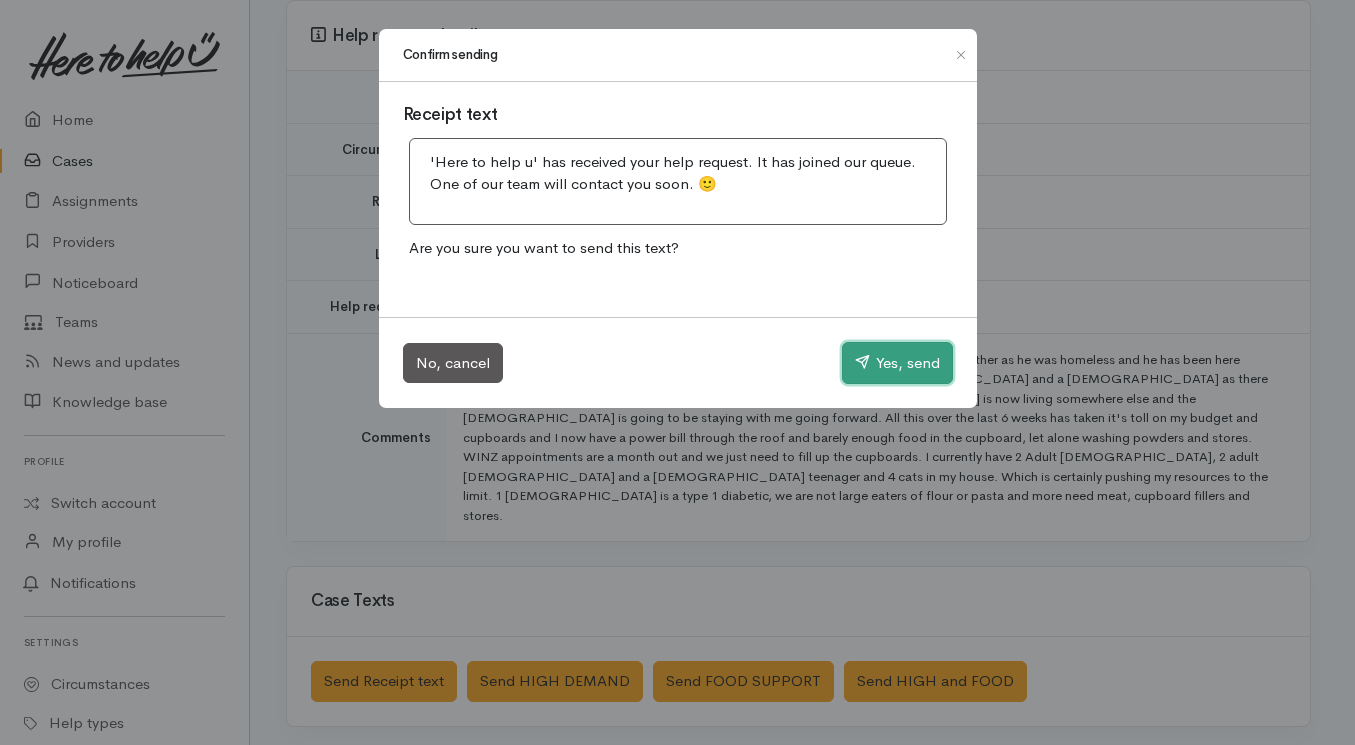 click on "Yes, send" at bounding box center (897, 363) 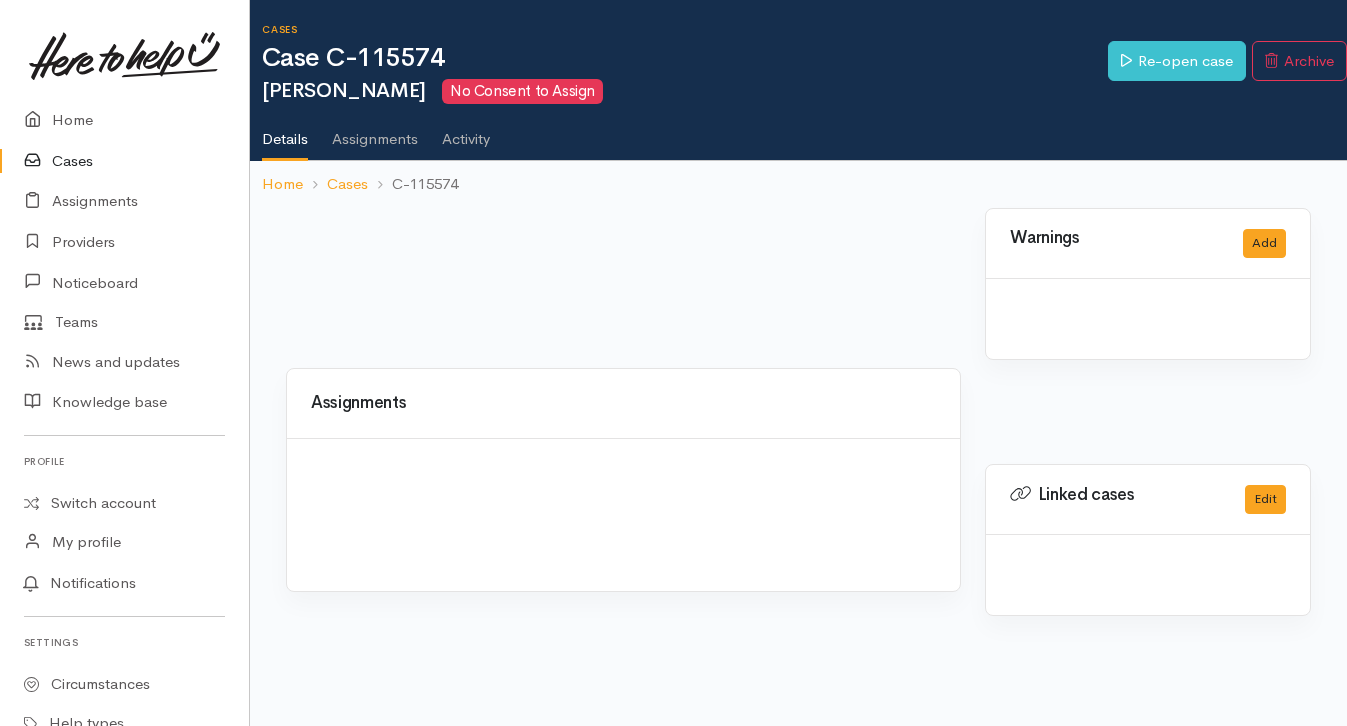 scroll, scrollTop: 0, scrollLeft: 0, axis: both 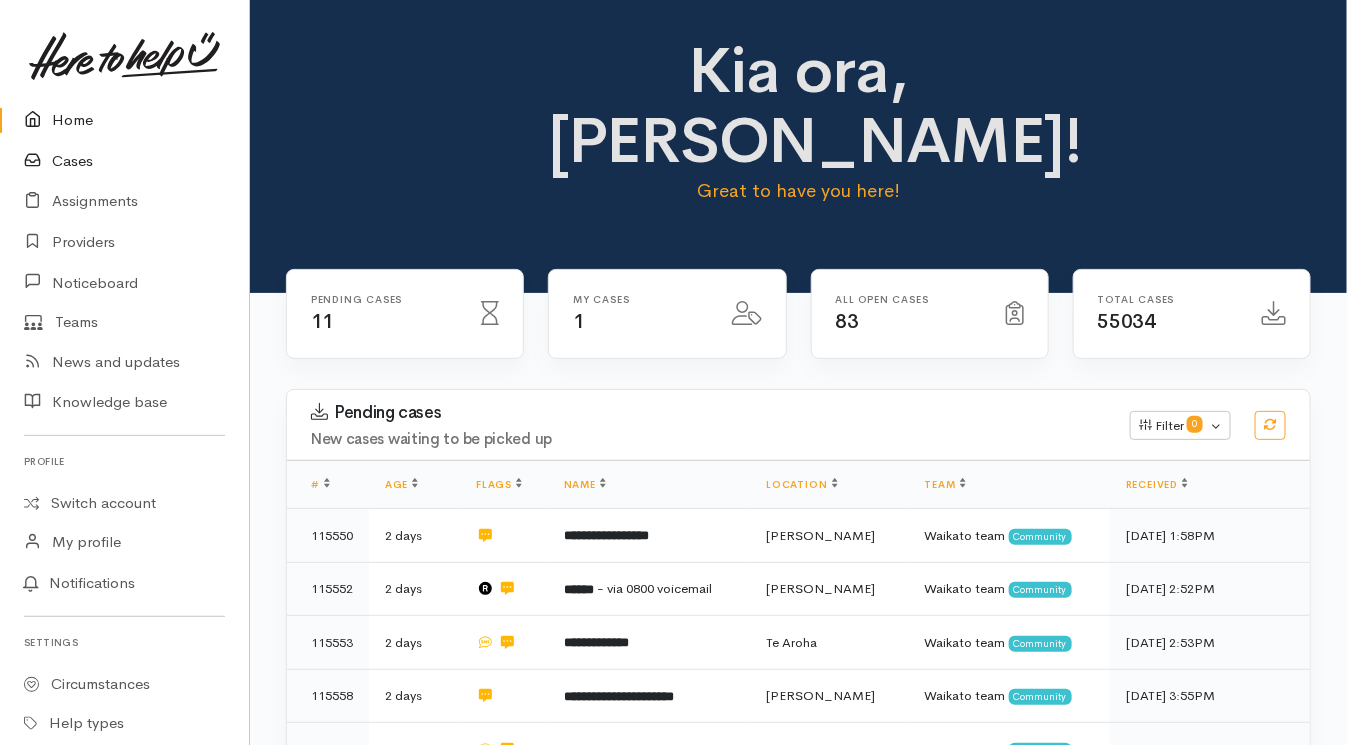 click on "Cases" at bounding box center (124, 161) 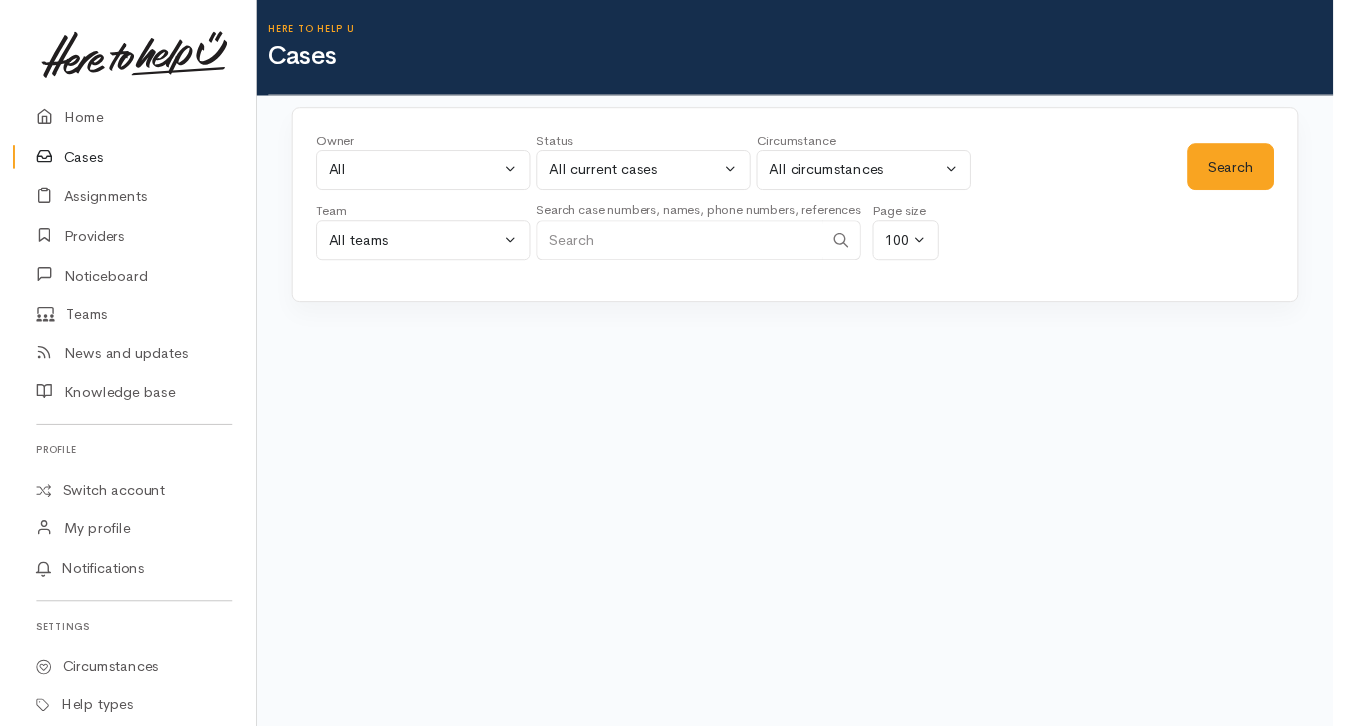 scroll, scrollTop: 0, scrollLeft: 0, axis: both 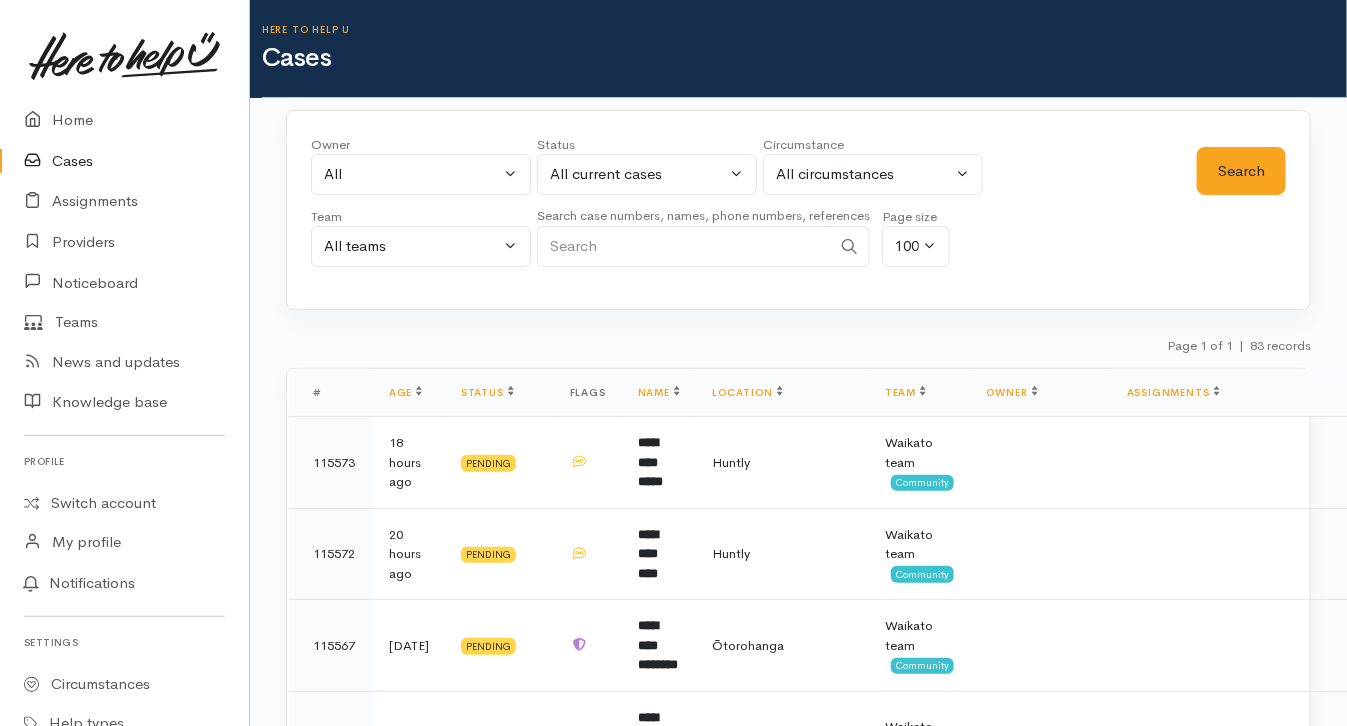 click on "Page 1 of 1  |  83 records" at bounding box center [798, 351] 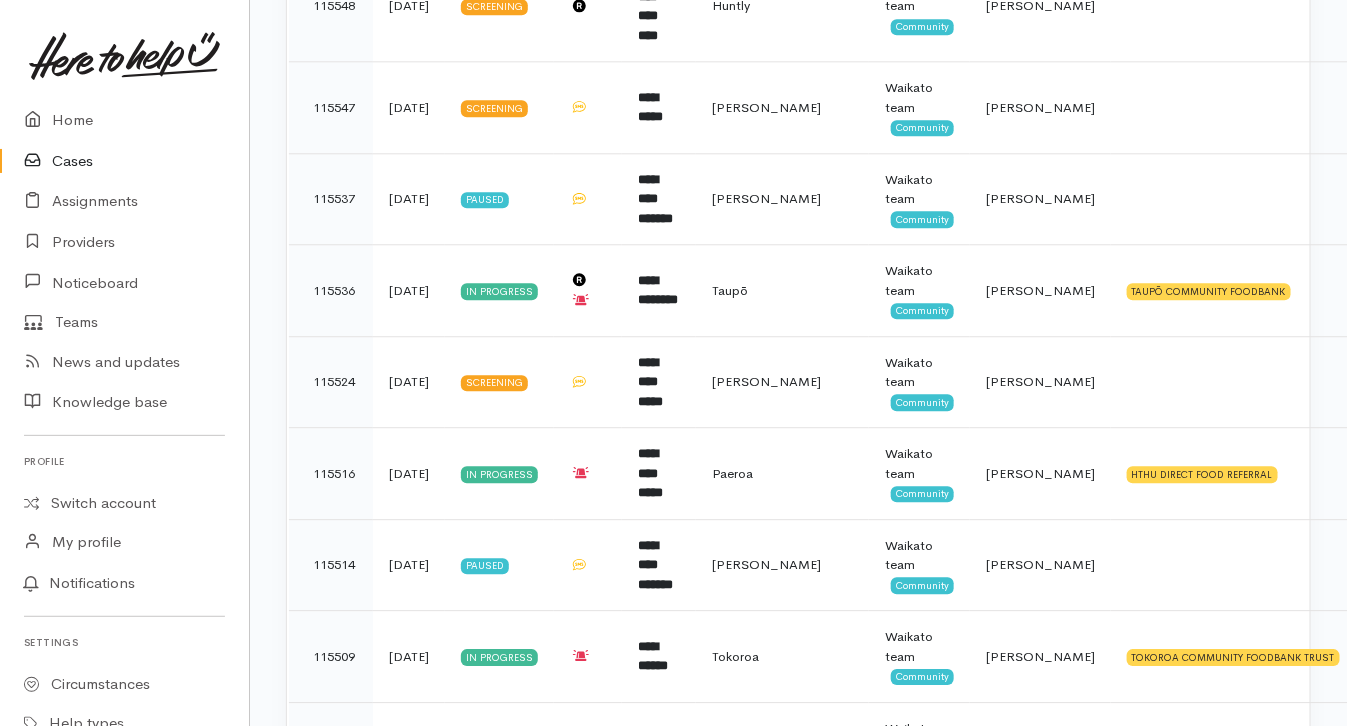 scroll, scrollTop: 1717, scrollLeft: 0, axis: vertical 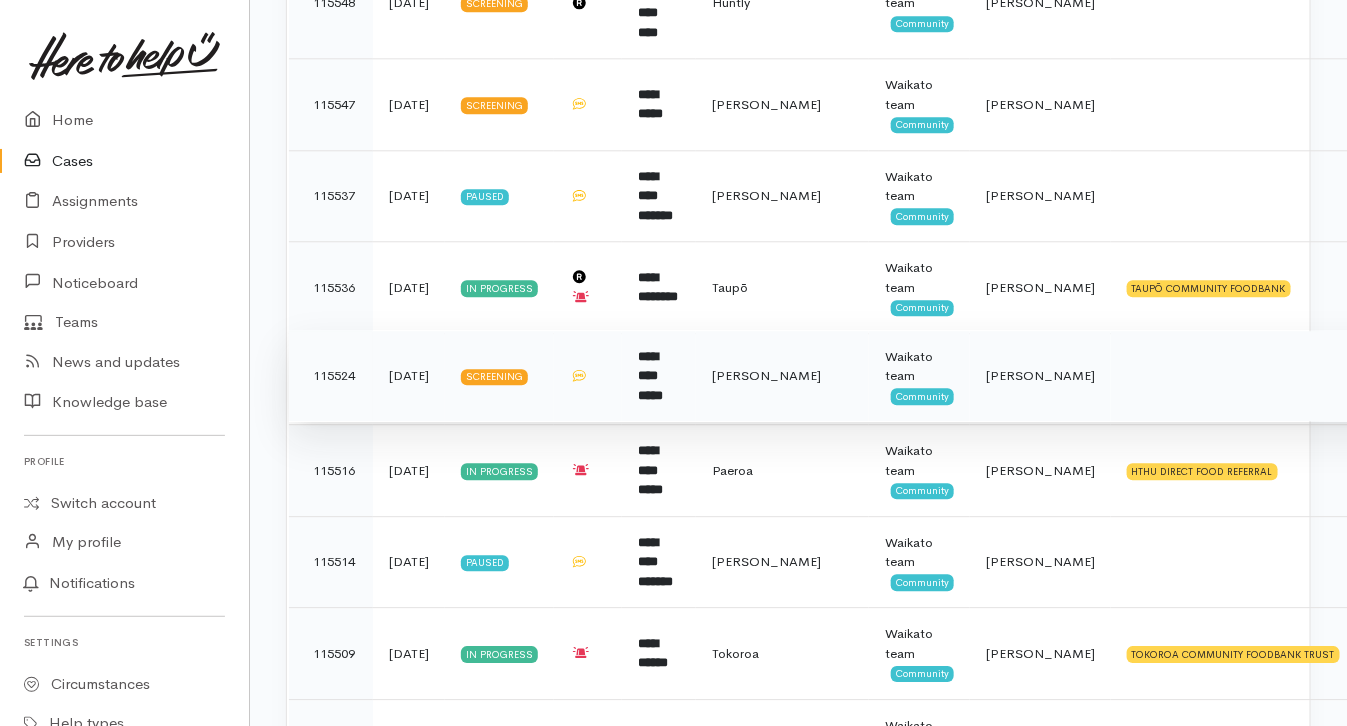 click on "Waikato team
Community" at bounding box center (919, 376) 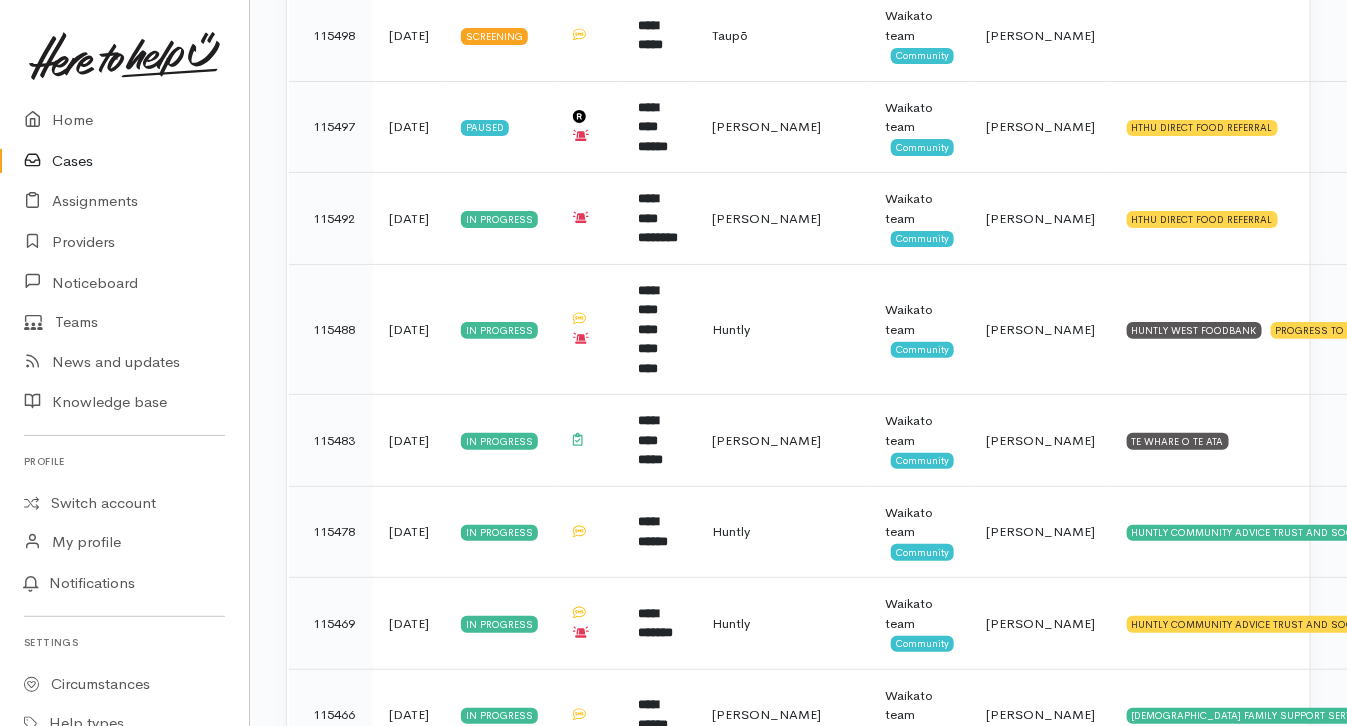 scroll, scrollTop: 2702, scrollLeft: 0, axis: vertical 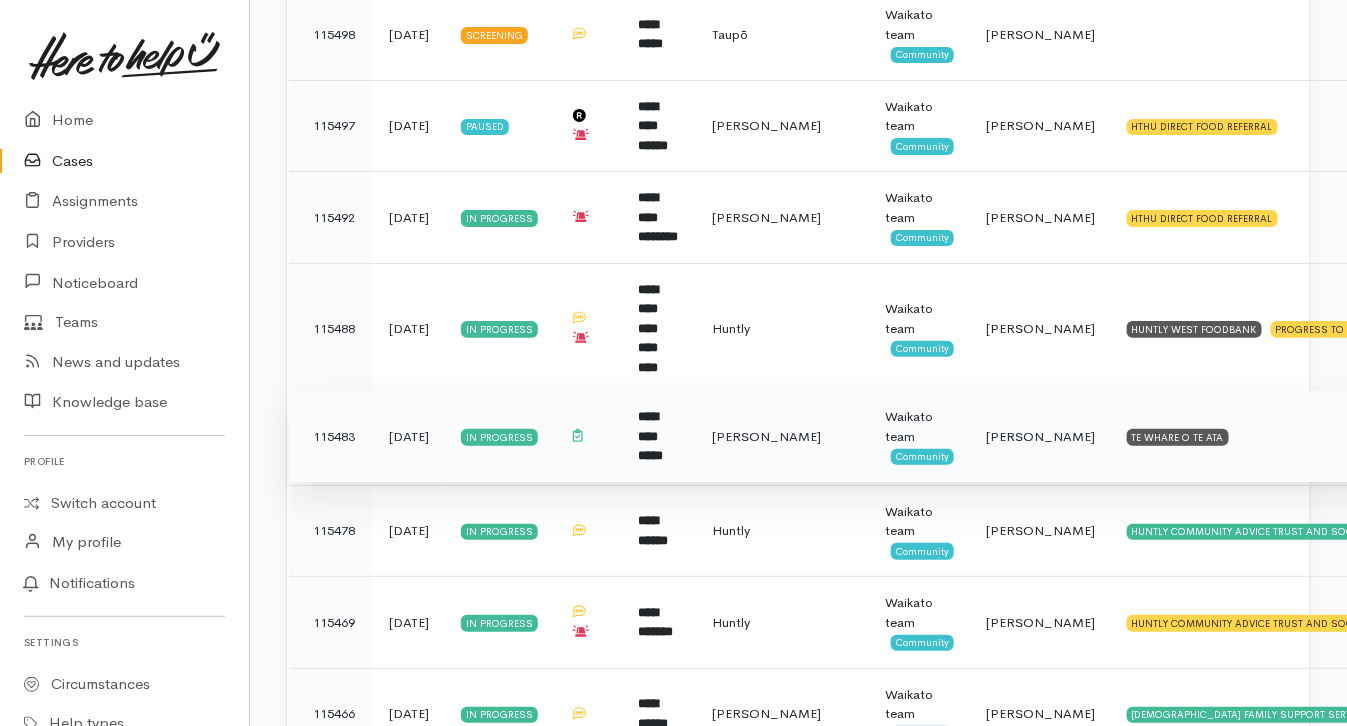 click on "[PERSON_NAME]" at bounding box center [1040, 436] 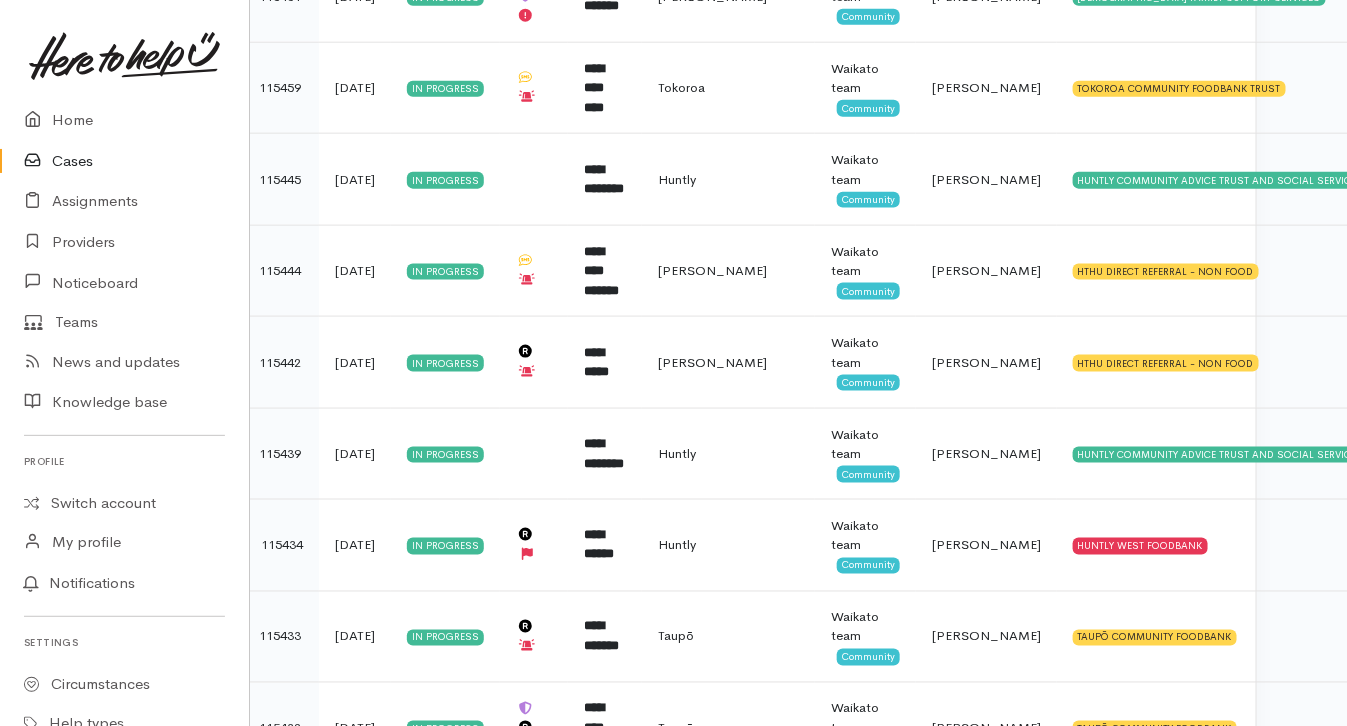 scroll, scrollTop: 3634, scrollLeft: 54, axis: both 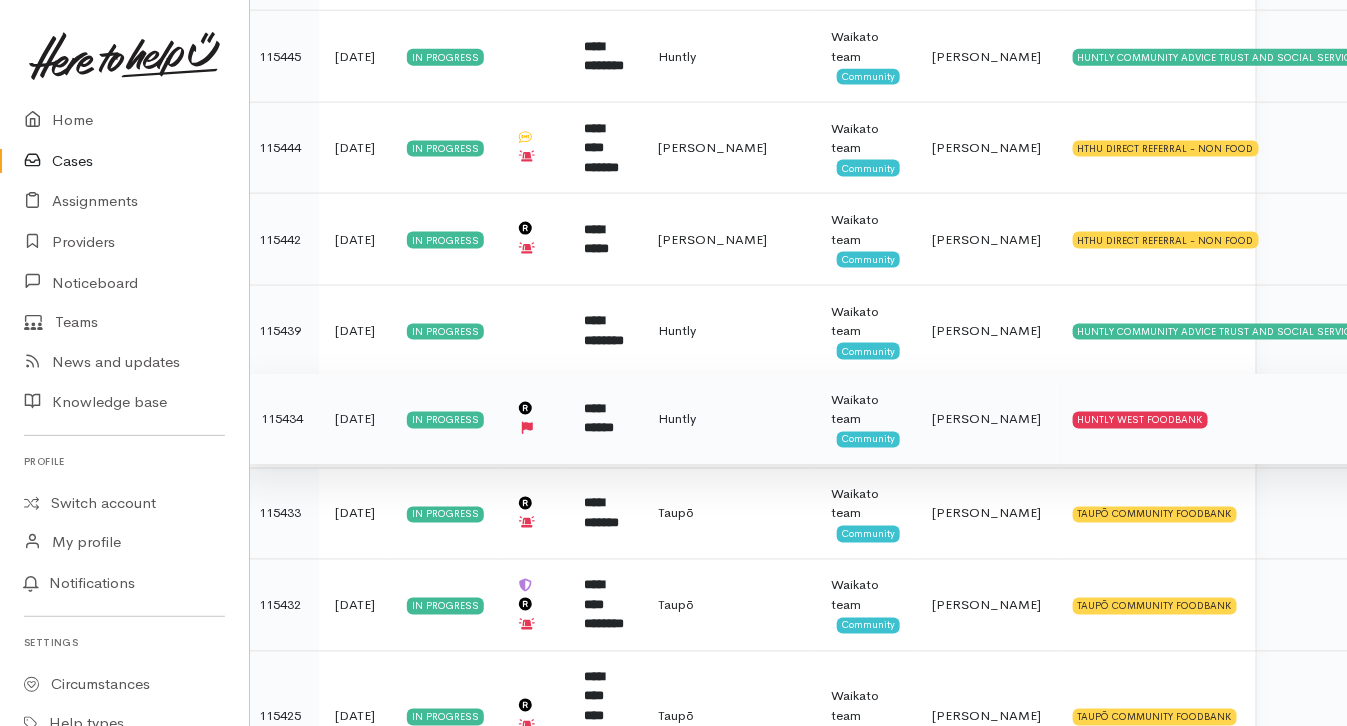 click on "HUNTLY WEST FOODBANK" at bounding box center (1265, 420) 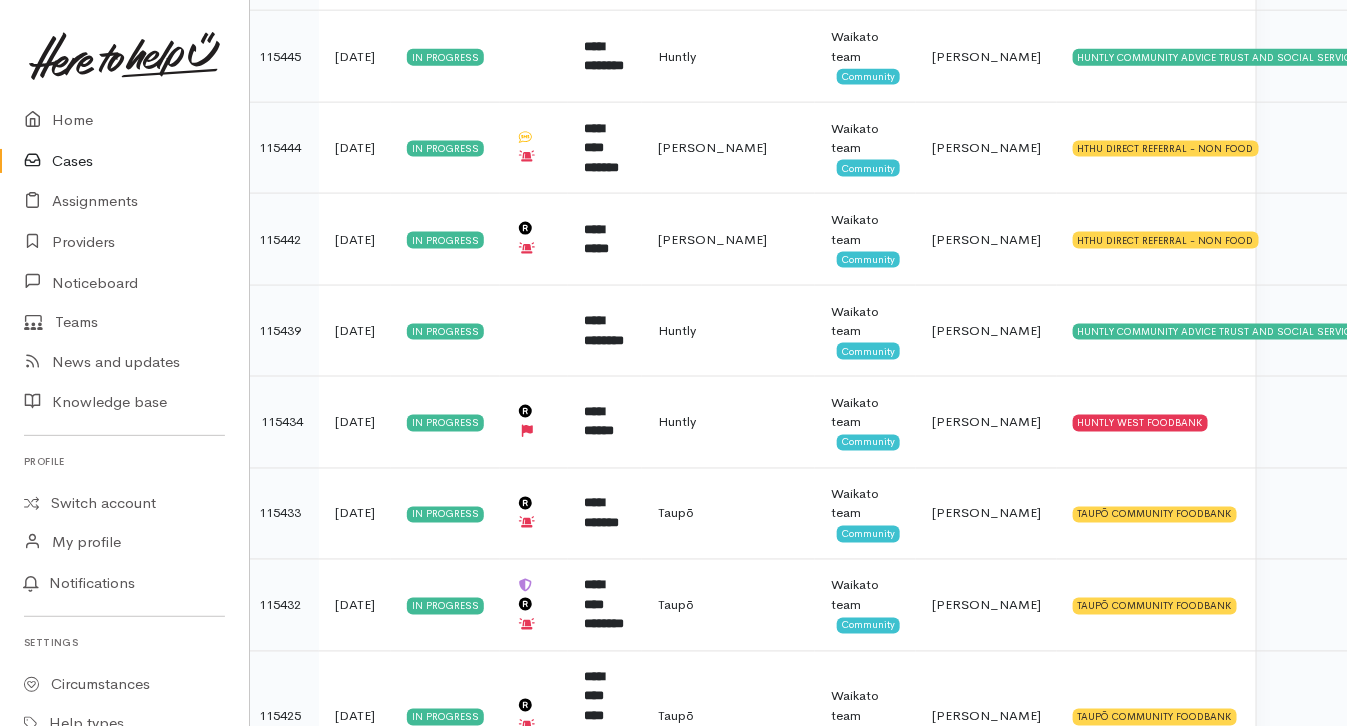 click on "ALIGNZ RECRUITMENT" at bounding box center (1265, 825) 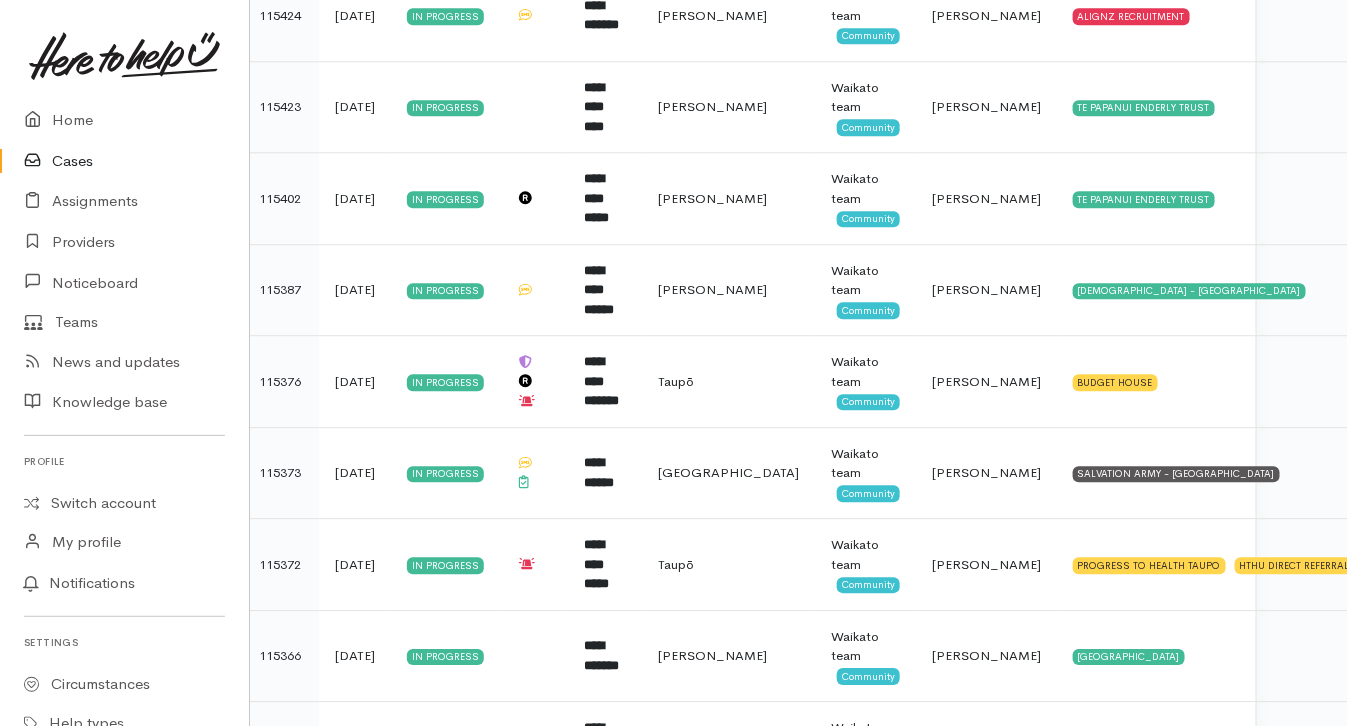 scroll, scrollTop: 4447, scrollLeft: 54, axis: both 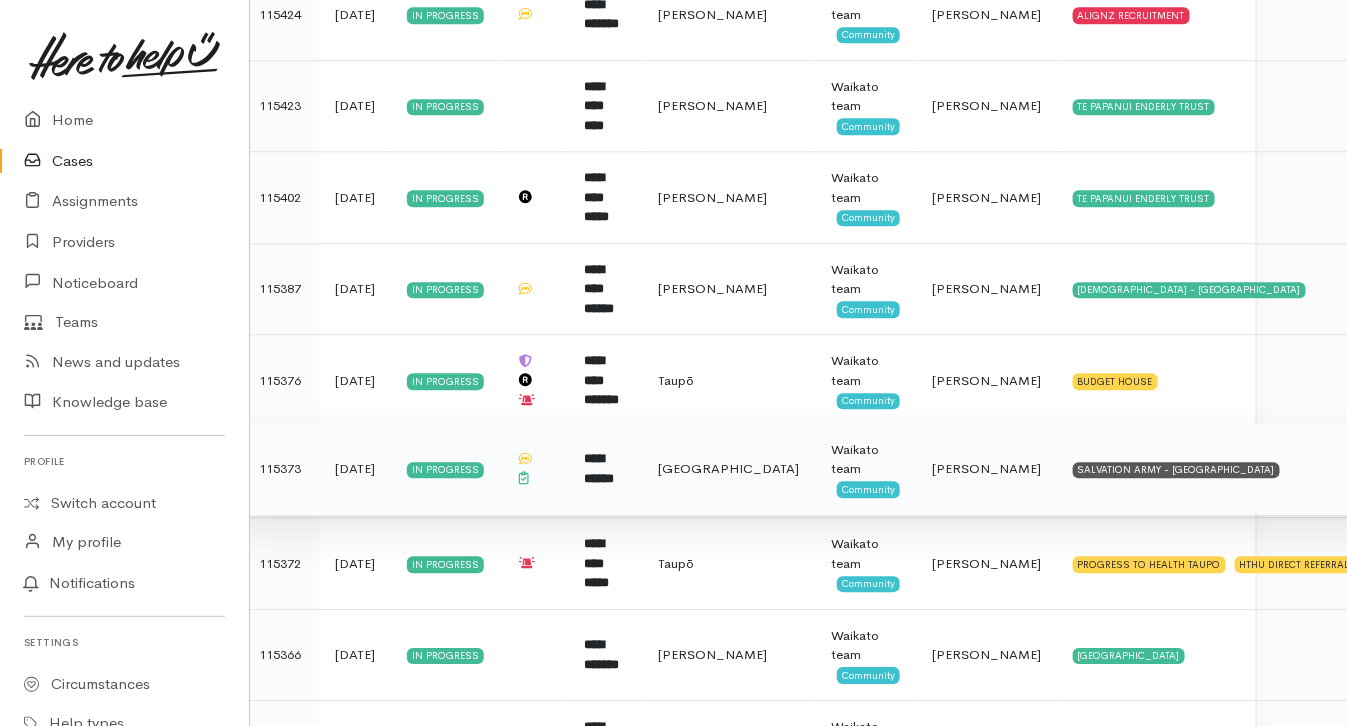 click on "SALVATION ARMY - CAMBRIDGE" at bounding box center [1265, 469] 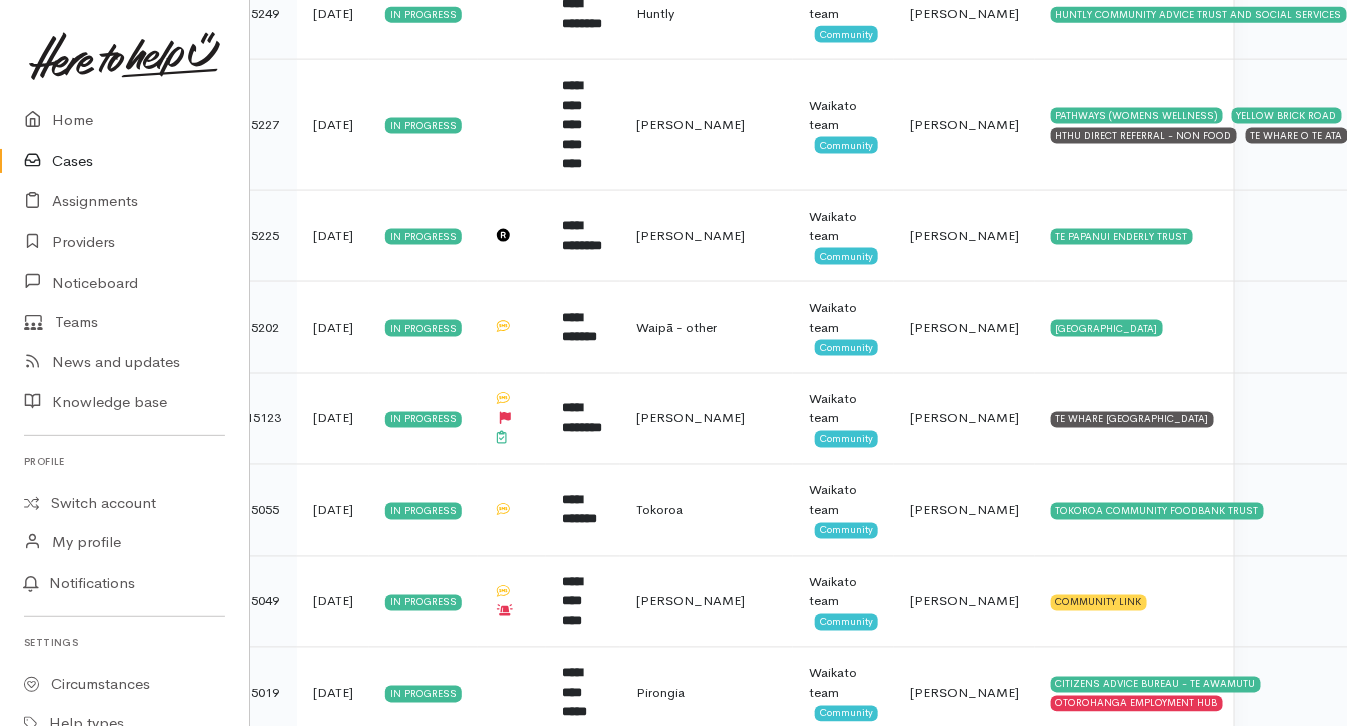 scroll, scrollTop: 6372, scrollLeft: 76, axis: both 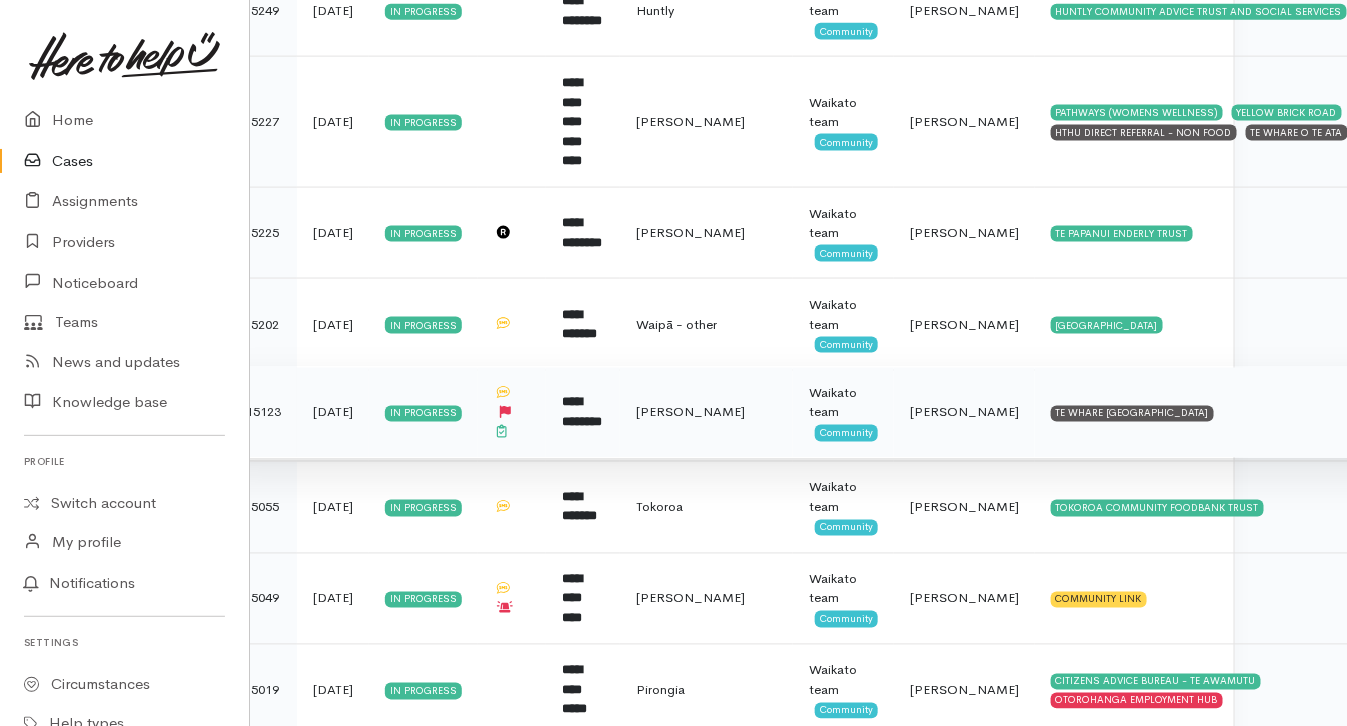 click on "TE WHARE KOKONGA MELVILLE COMMUNITY HOUSE" at bounding box center [1243, 413] 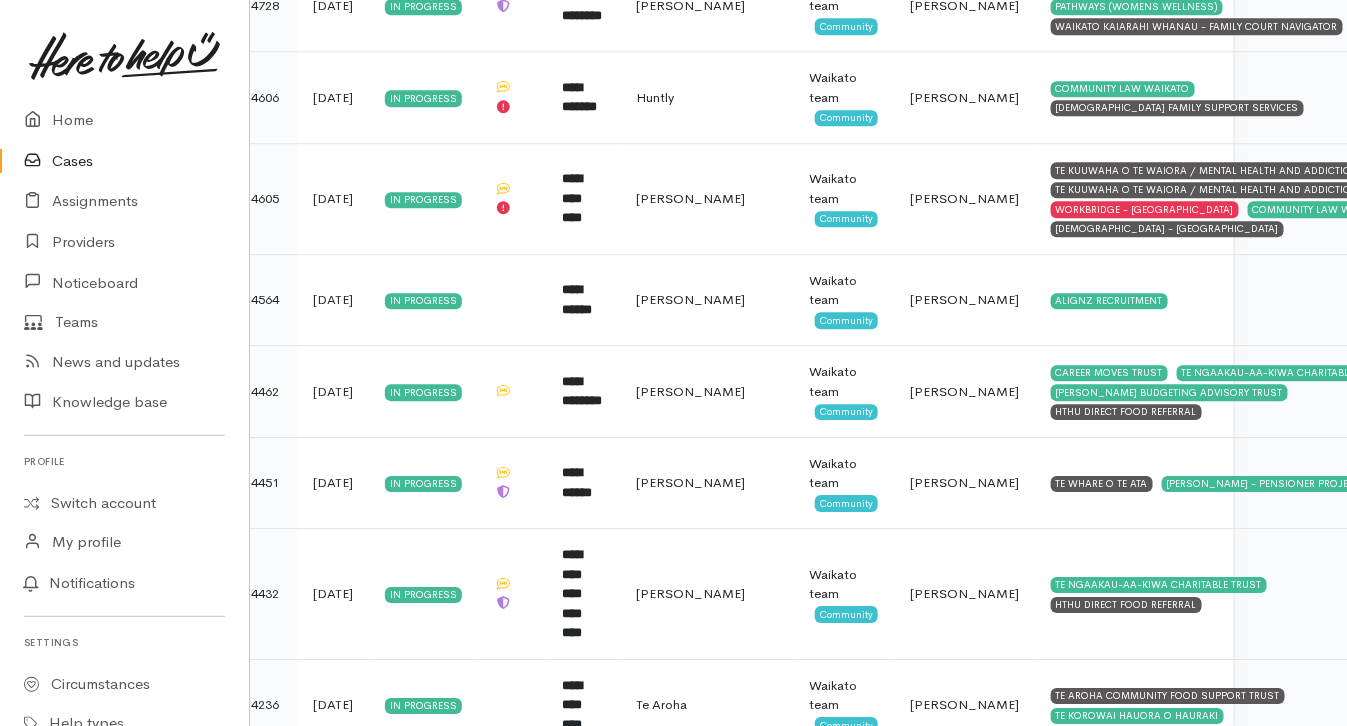 scroll, scrollTop: 7329, scrollLeft: 76, axis: both 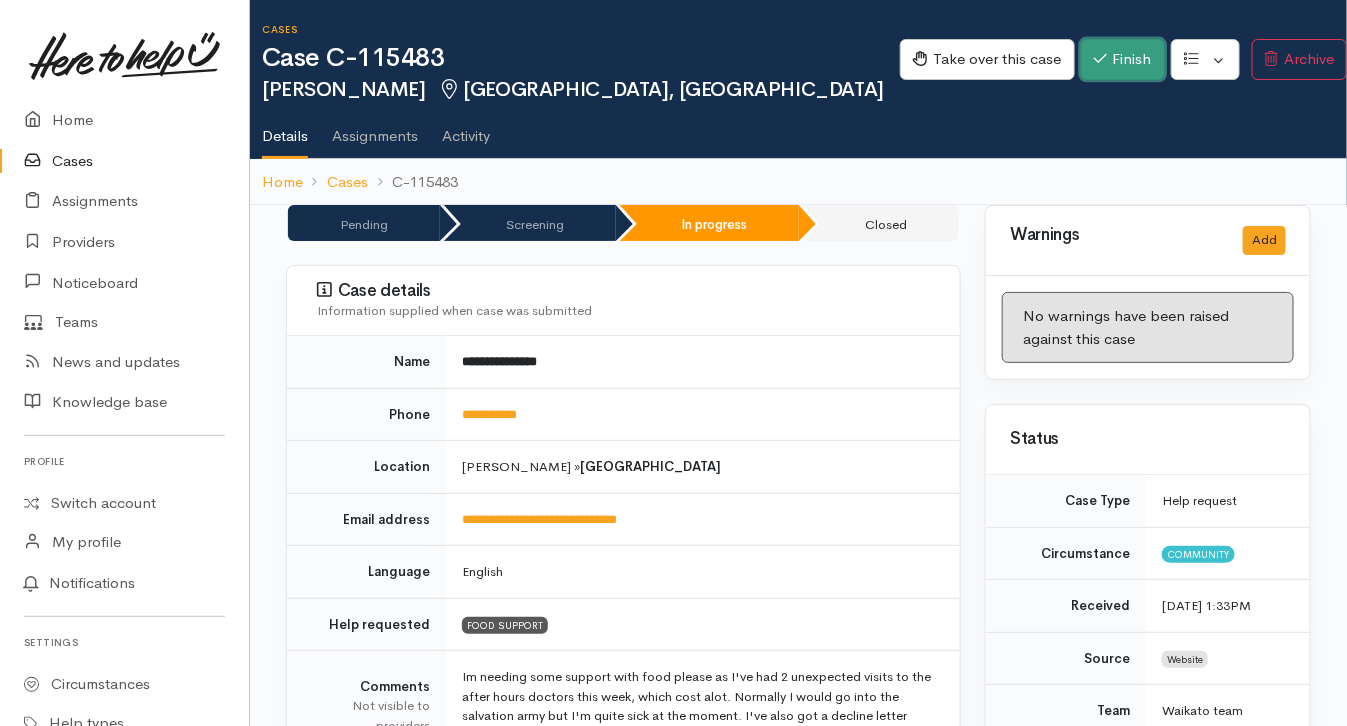 click on "Finish" at bounding box center [1123, 59] 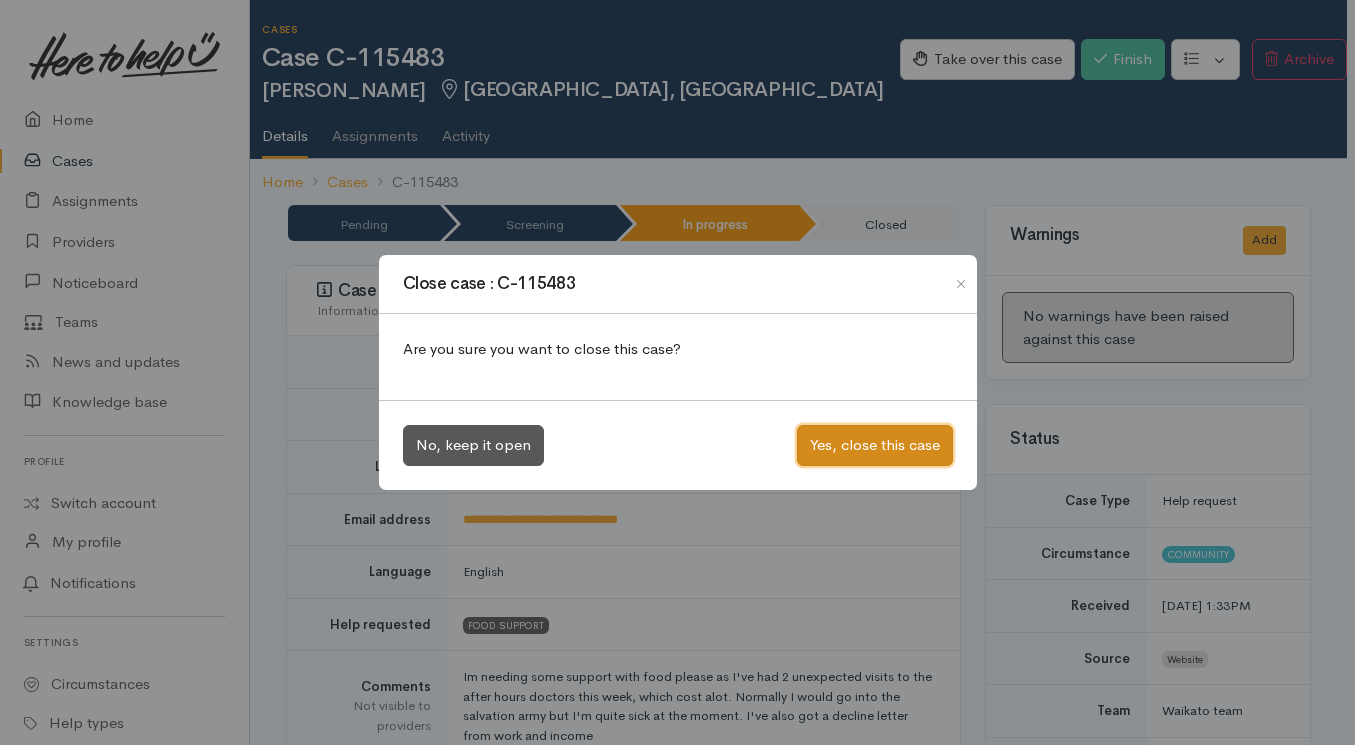 click on "Yes, close this case" at bounding box center (875, 445) 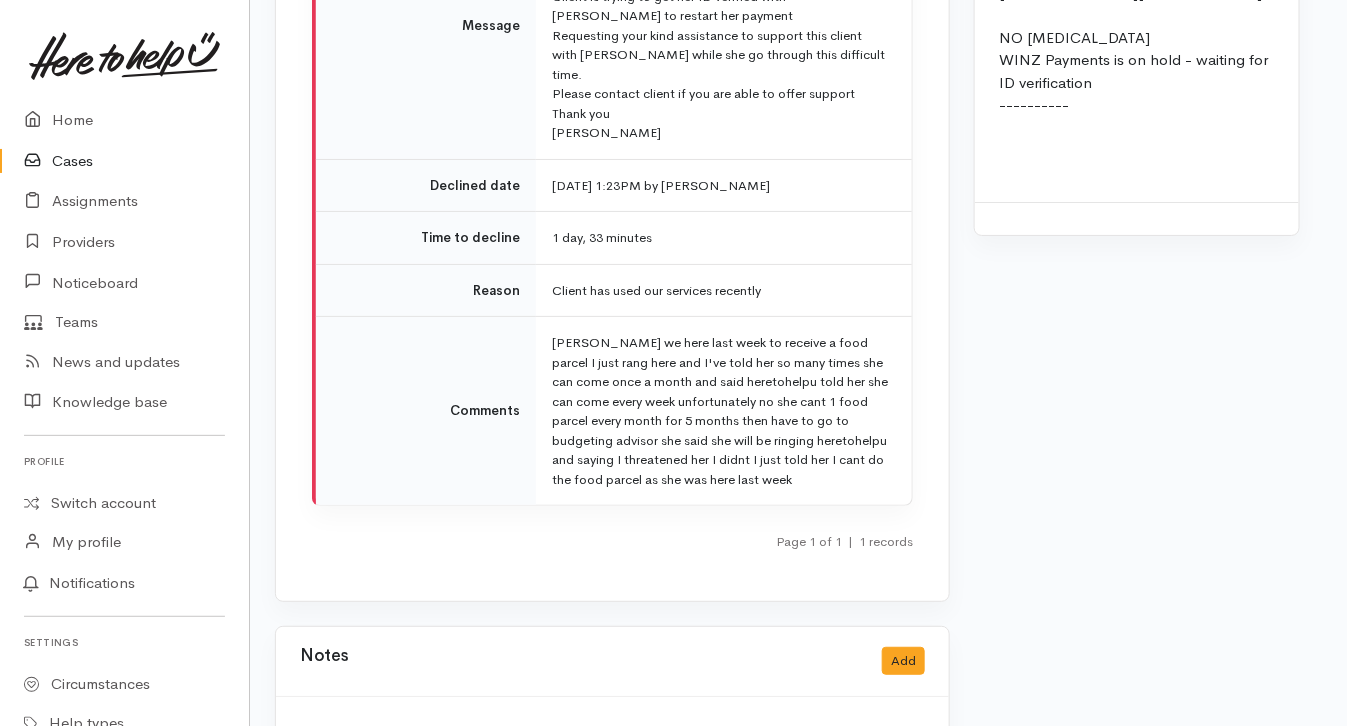 scroll, scrollTop: 2683, scrollLeft: 11, axis: both 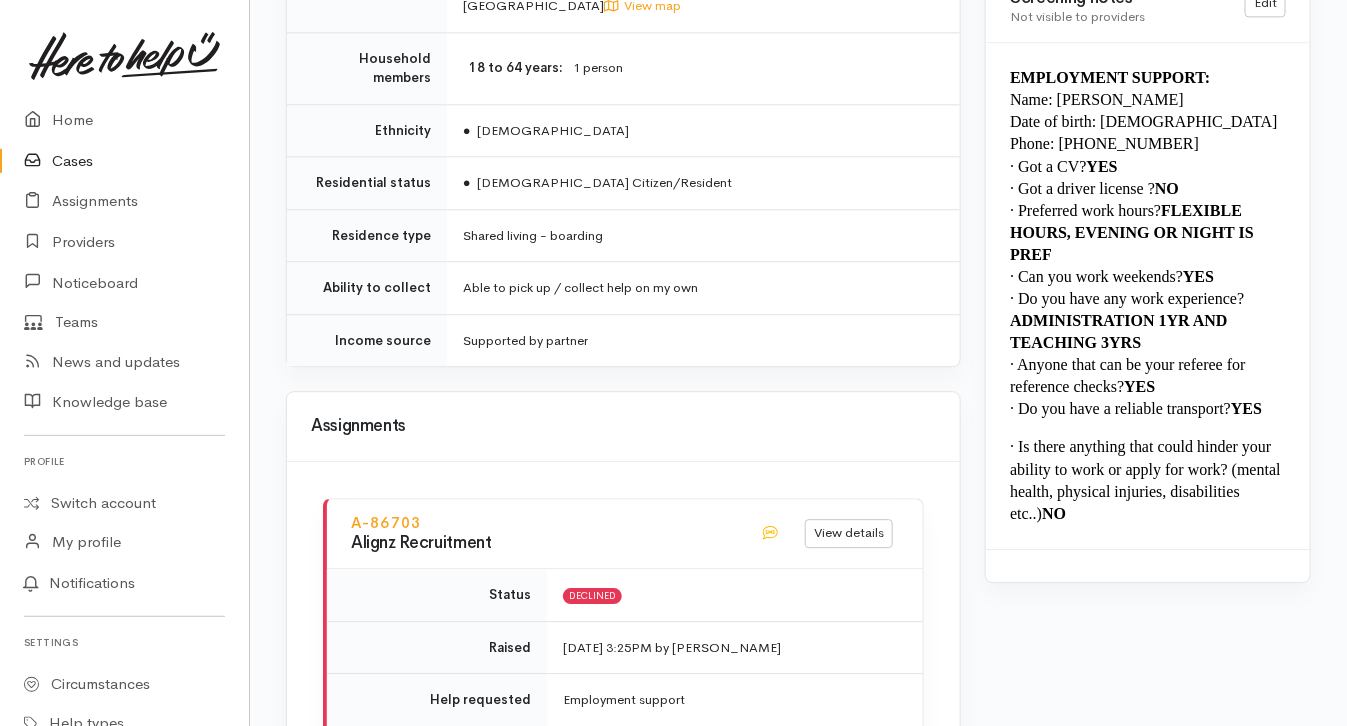 click on "**********" at bounding box center (623, 150) 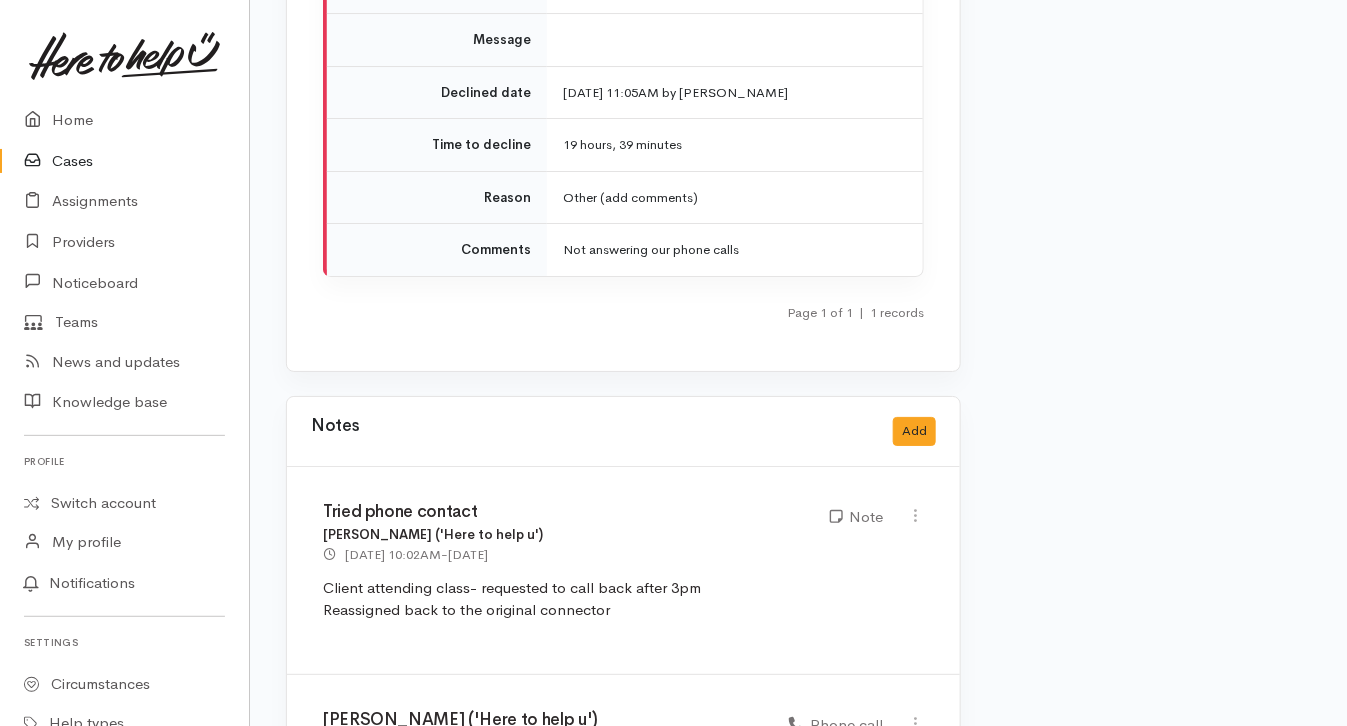 scroll, scrollTop: 2537, scrollLeft: 0, axis: vertical 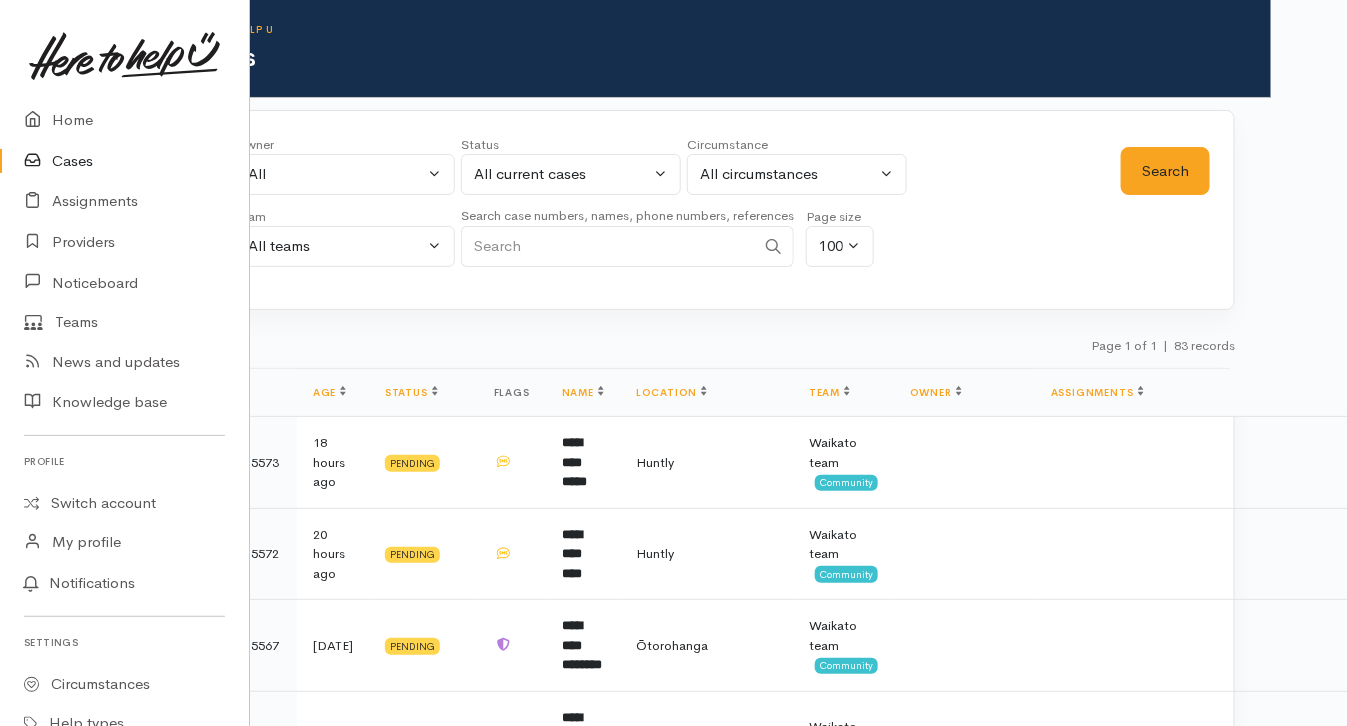 click at bounding box center (608, 246) 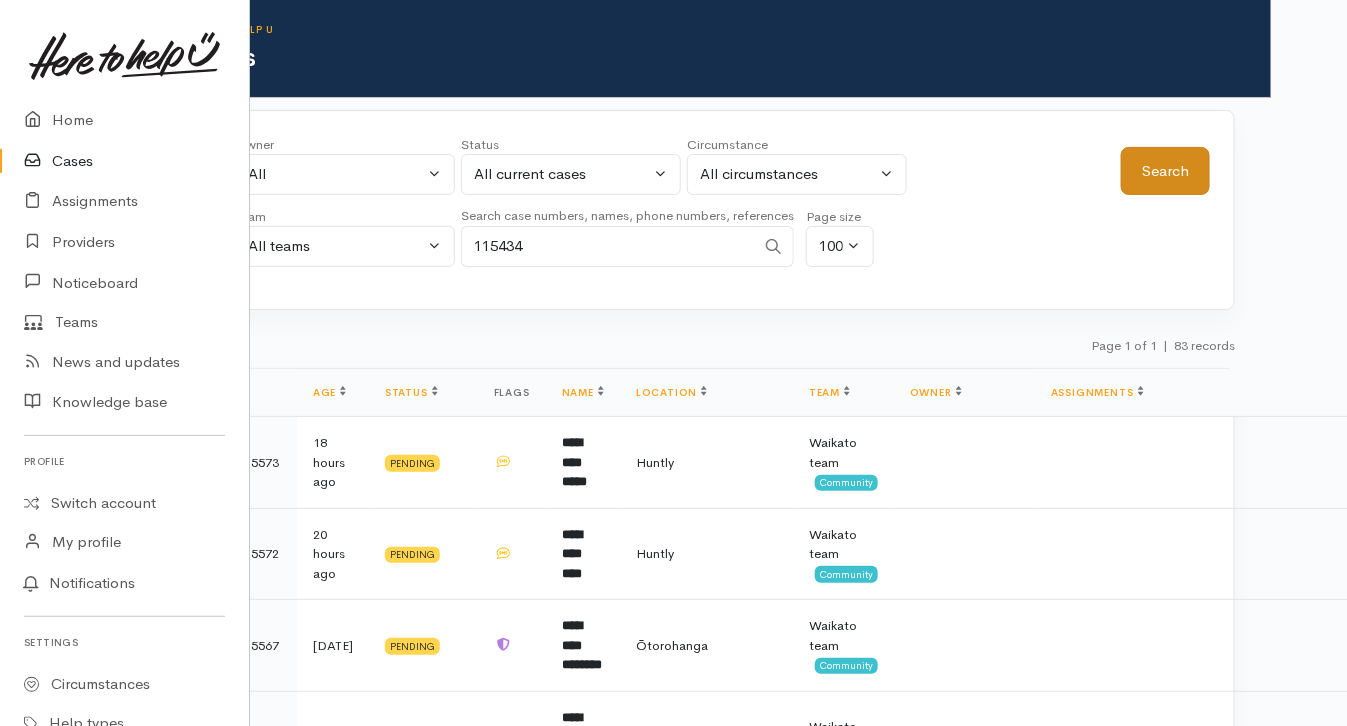 type on "115434" 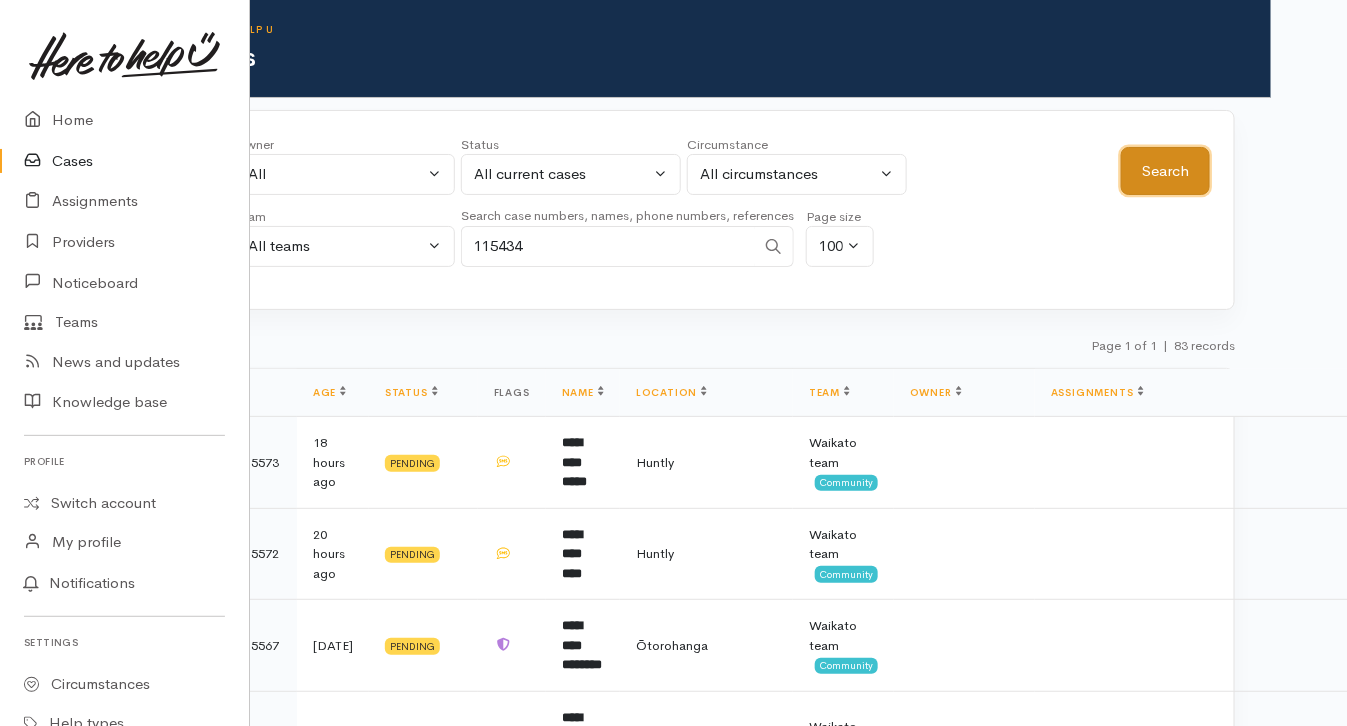 click on "Search" at bounding box center (1165, 171) 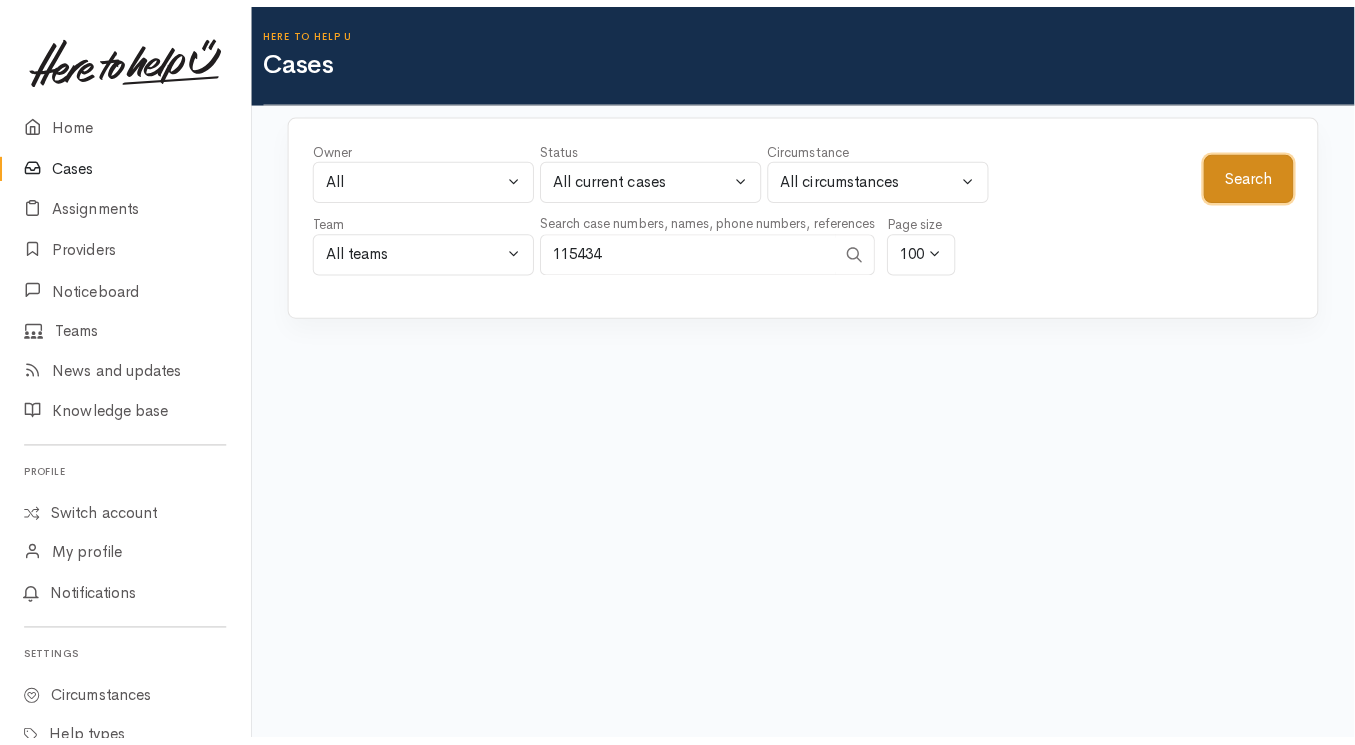 scroll, scrollTop: 0, scrollLeft: 0, axis: both 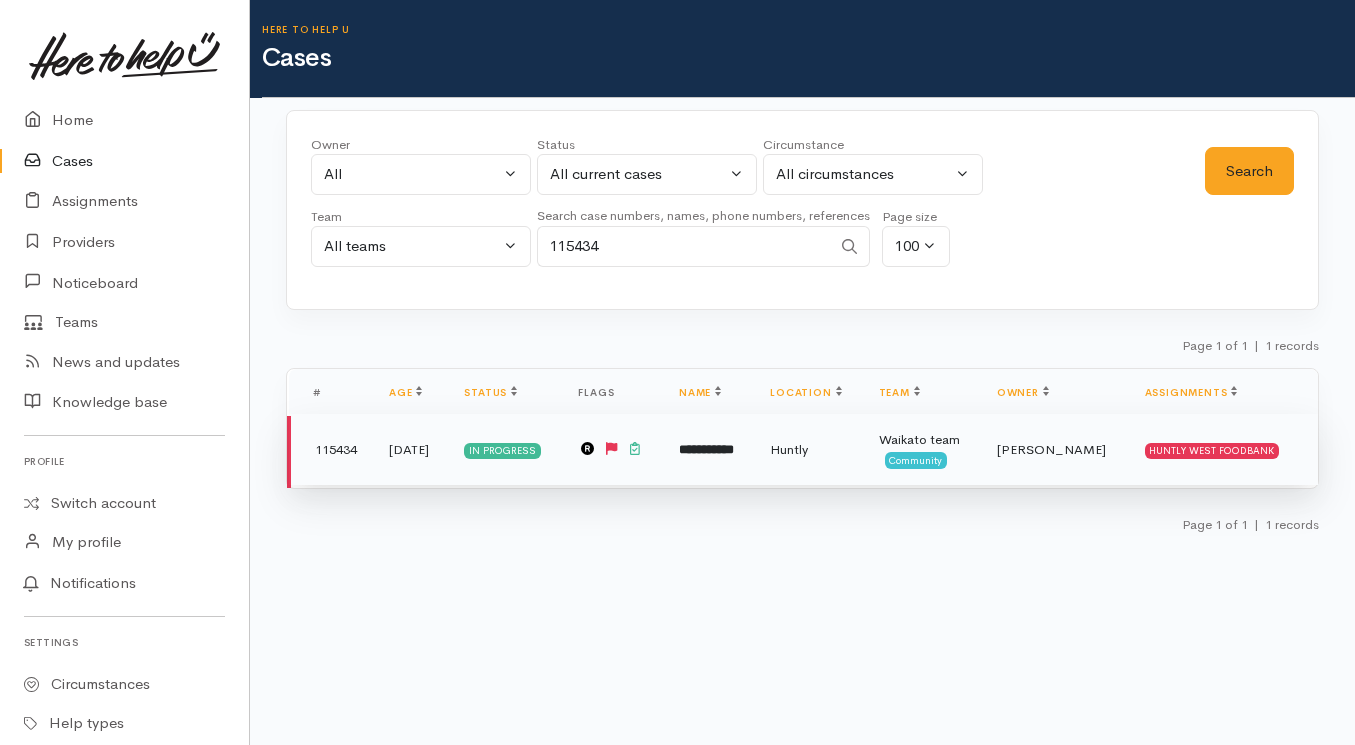 click on "Huntly" at bounding box center (808, 450) 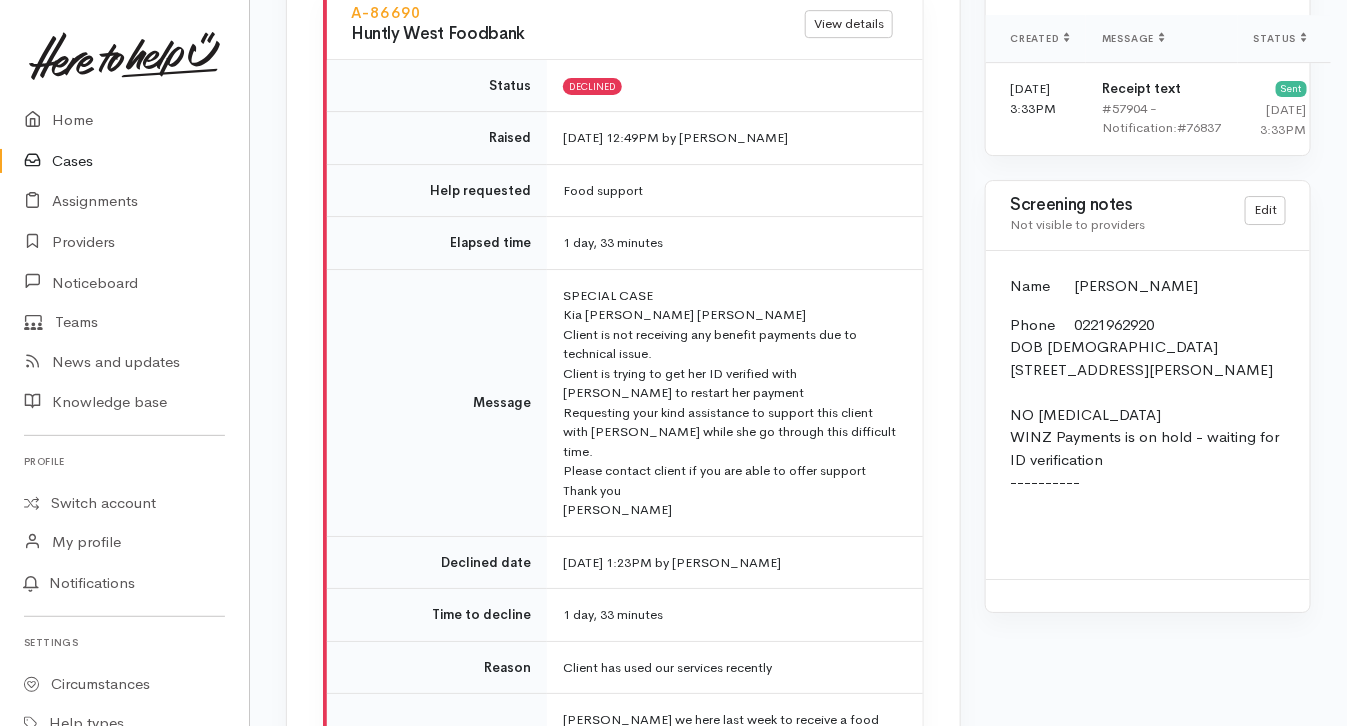 scroll, scrollTop: 2305, scrollLeft: 0, axis: vertical 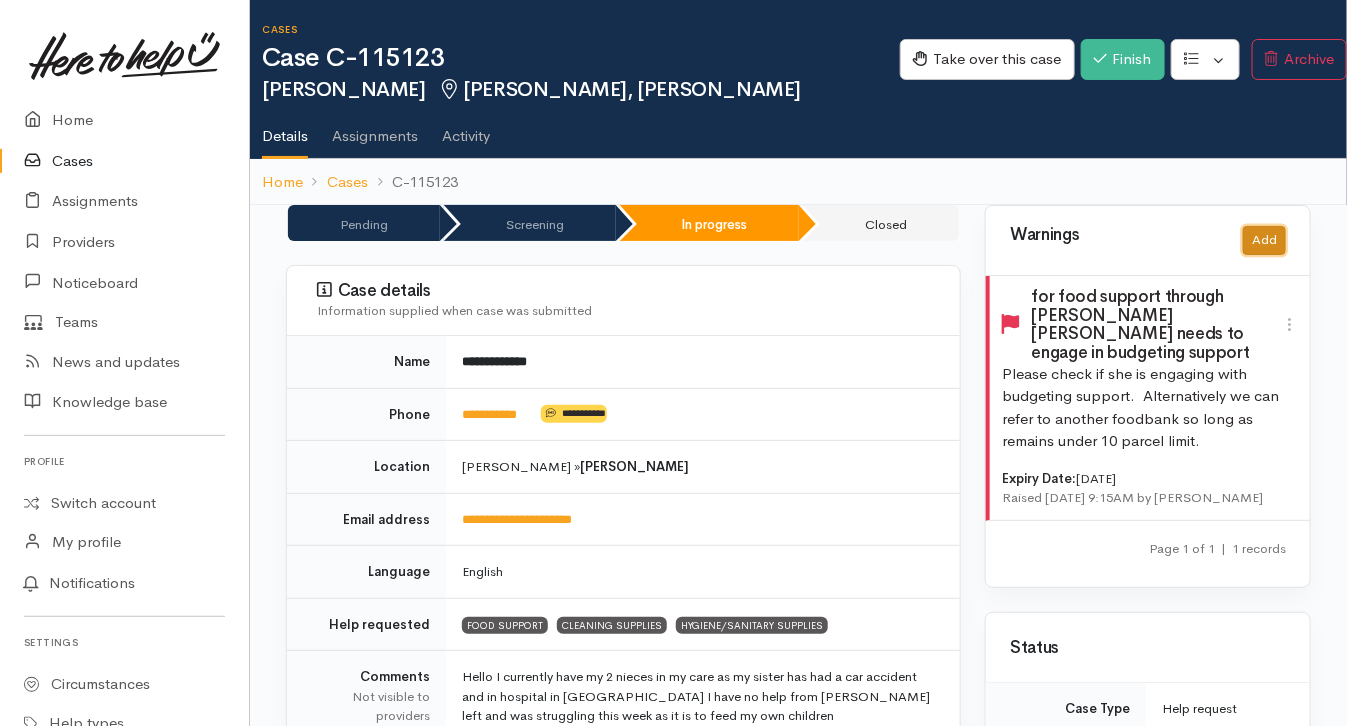 click on "Add" at bounding box center [1264, 240] 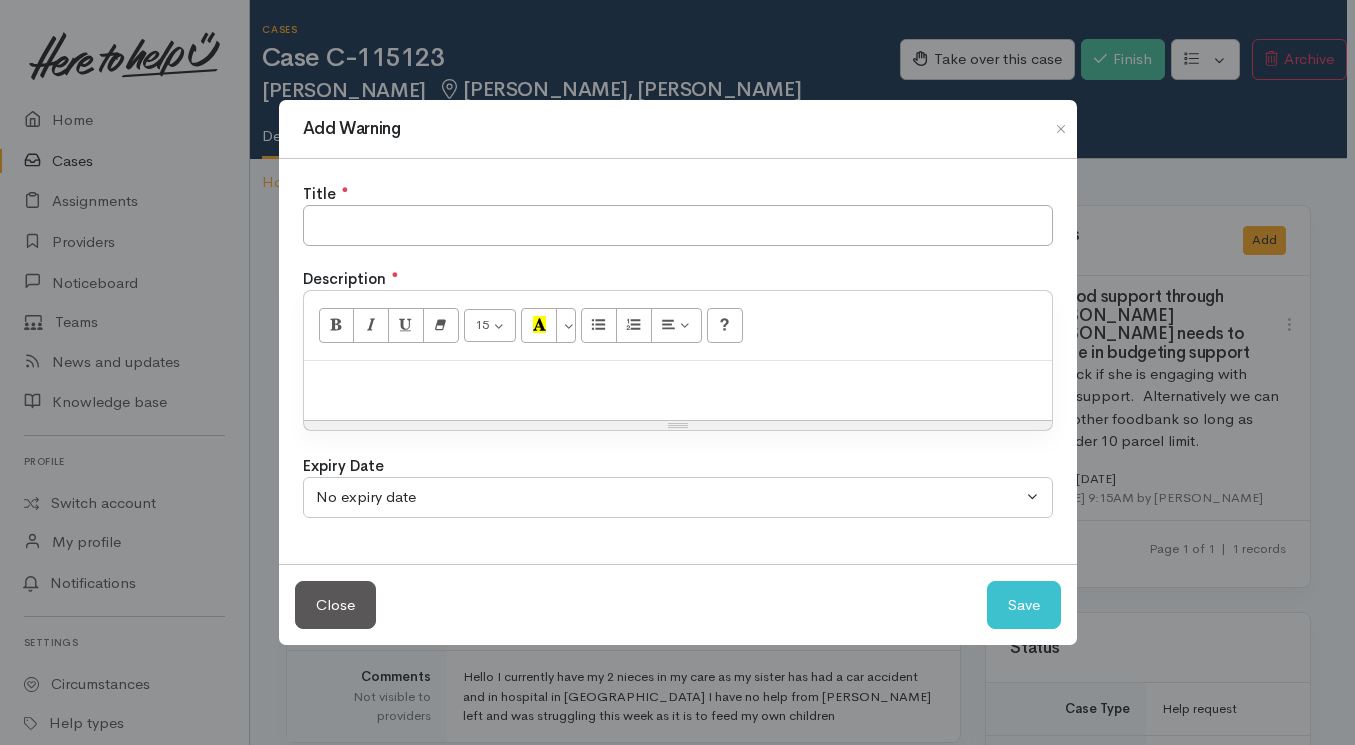 click on "Add Warning
Title ●
Description ●
15  8  9  10  11  12  14  18  24  36 Background Color Transparent Select #ffff00 Text Color Reset to default Select #000000 Insert Link Text to display To what URL should this link go? http://  Open in new window Insert Link   Insert Image Select from files Image URL Insert Image 100% 50% 25% Insert Video Video URL  (YouTube, Google Drive, Vimeo, Vine, Instagram, DailyMotion, Youku, Peertube) Insert Video Help ESC Escape ENTER Insert Paragraph CTRL+Z Undo the last command CTRL+Y Redo the last command TAB Tab SHIFT+TAB Untab CTRL+B Set a bold style CTRL+I Set a italic style CTRL+U Set a underline style CTRL+SHIFT+S Set a strikethrough style CTRL+BACKSLASH Clean a style CTRL+SHIFT+L Set left align CTRL+SHIFT+E CTRL+NUM0" at bounding box center (677, 372) 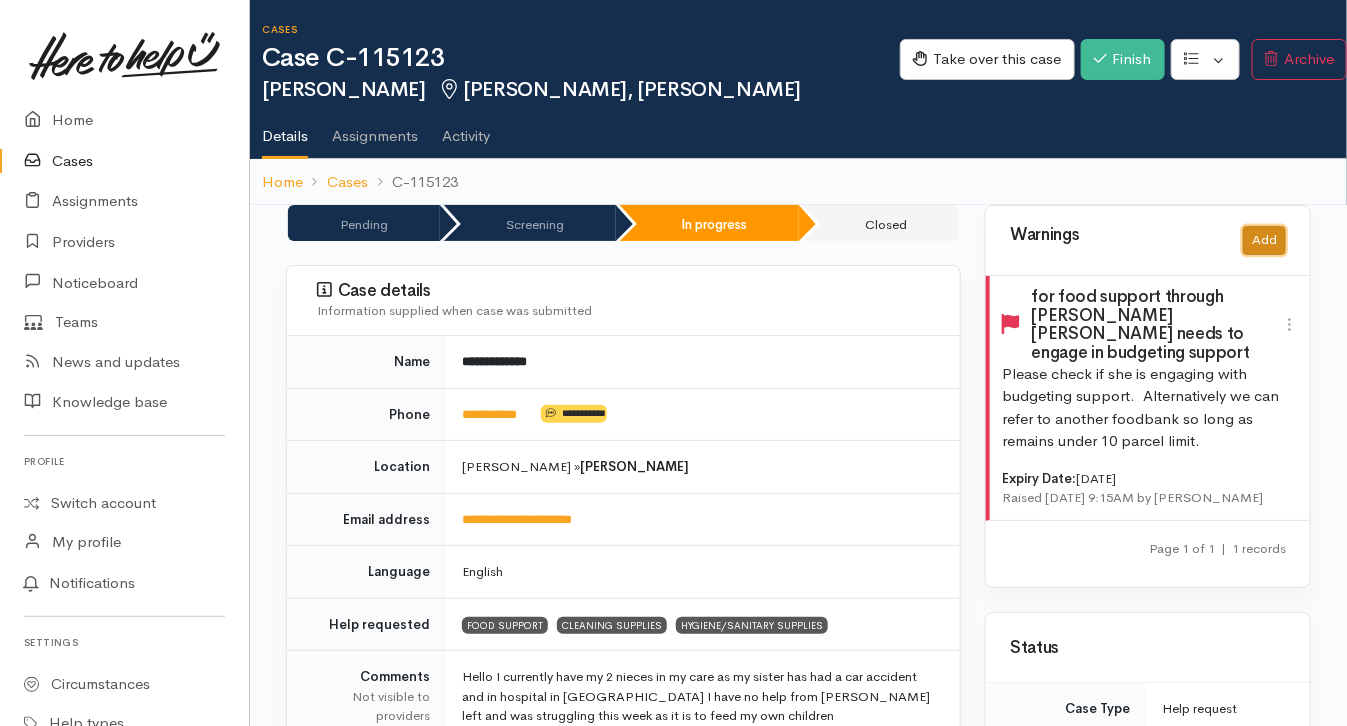 click on "Add" at bounding box center (1264, 240) 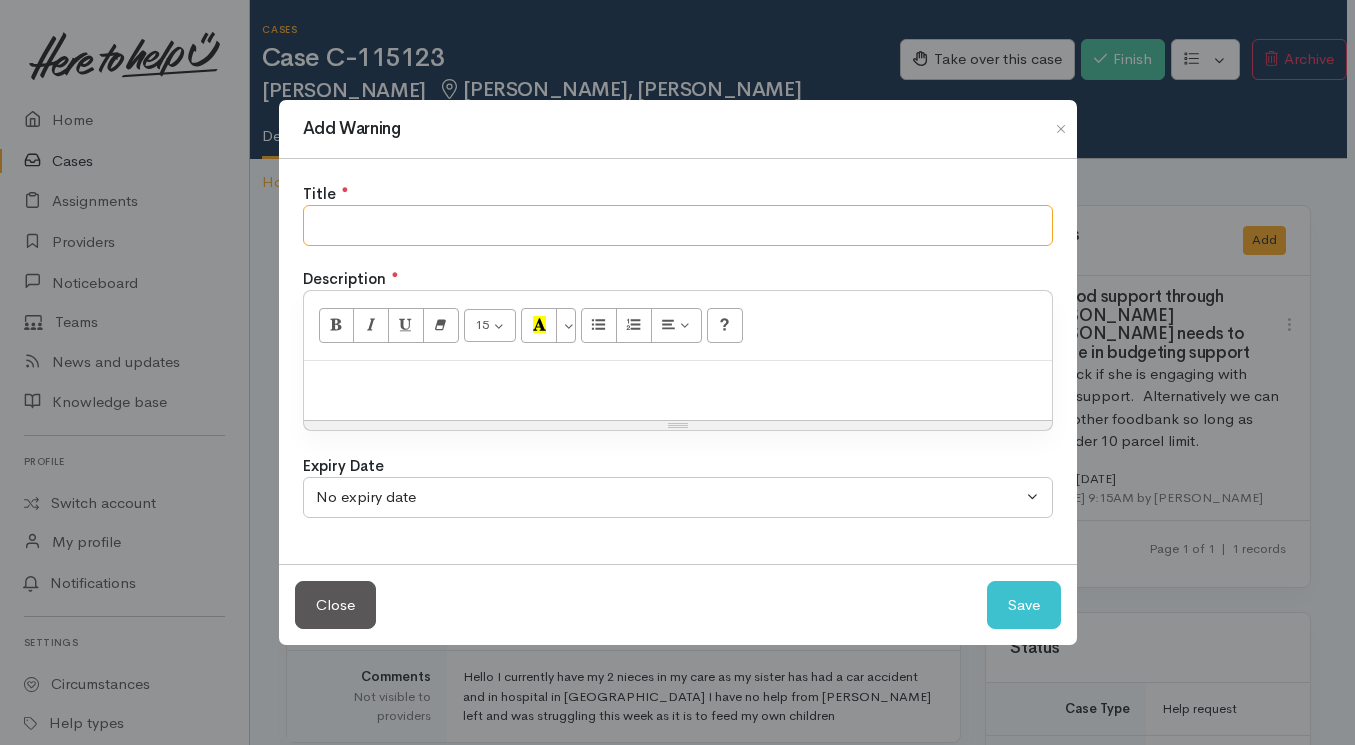 click at bounding box center [678, 225] 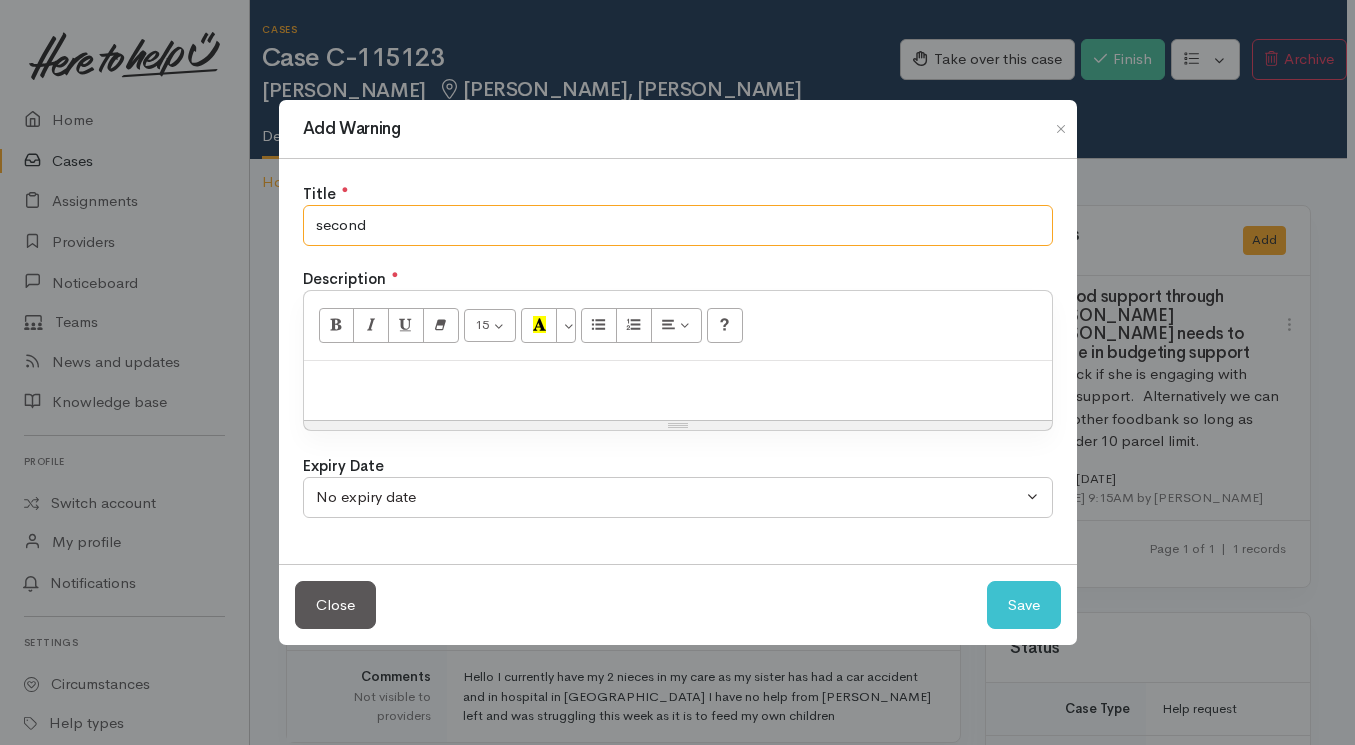 type on "second" 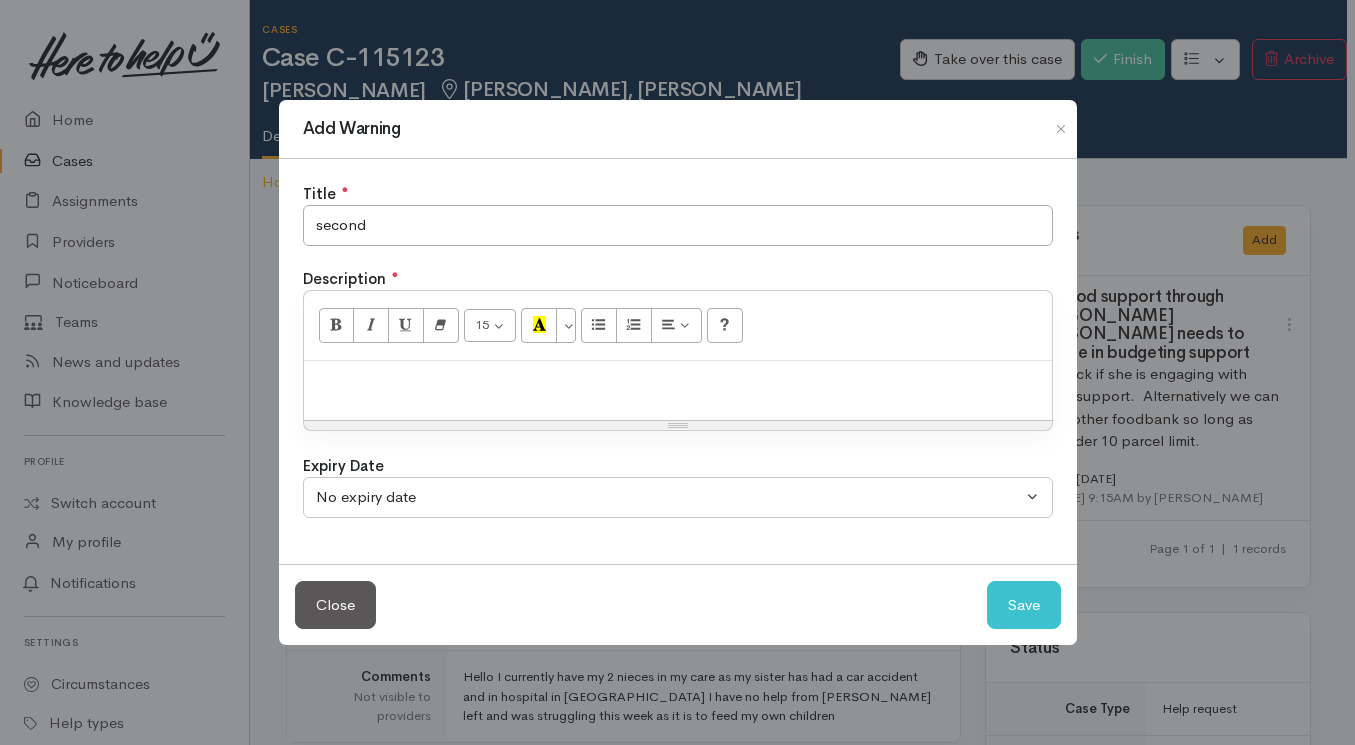click at bounding box center [678, 390] 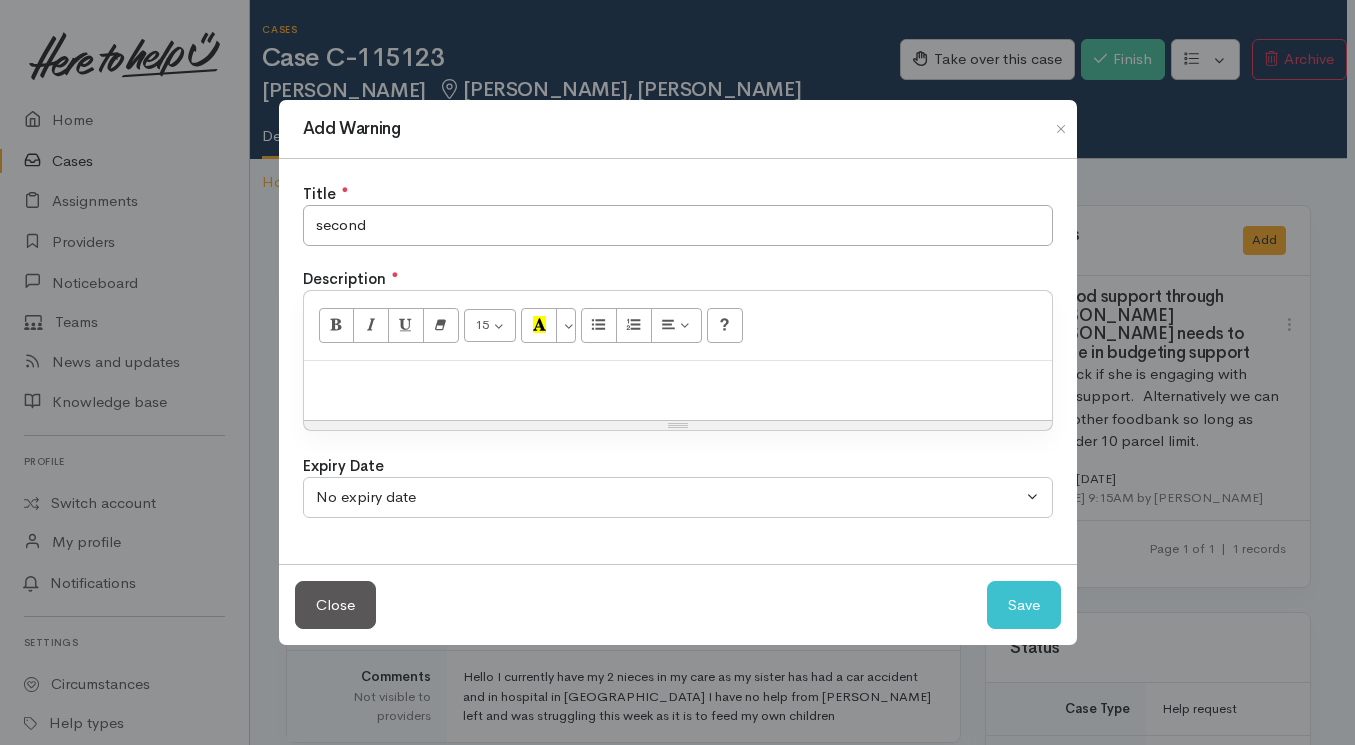 type 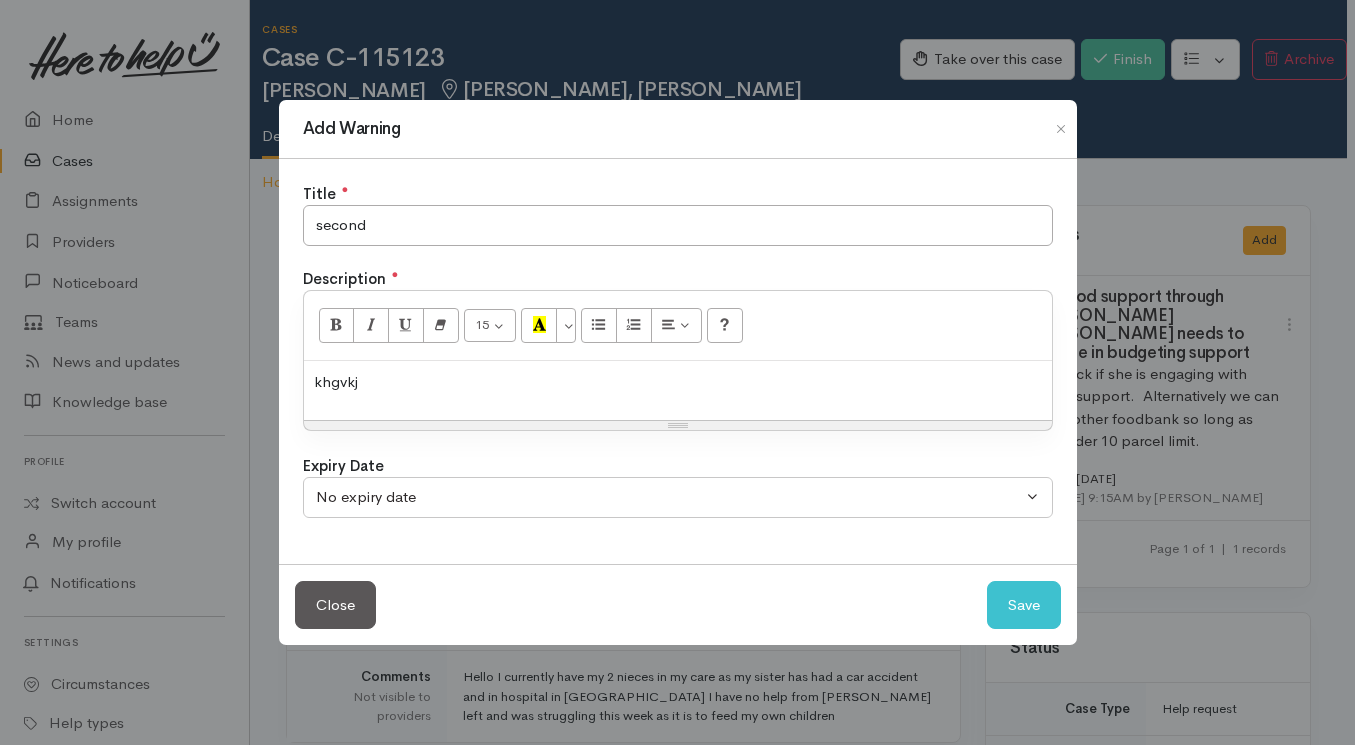 click on "Close
Save" at bounding box center [678, 605] 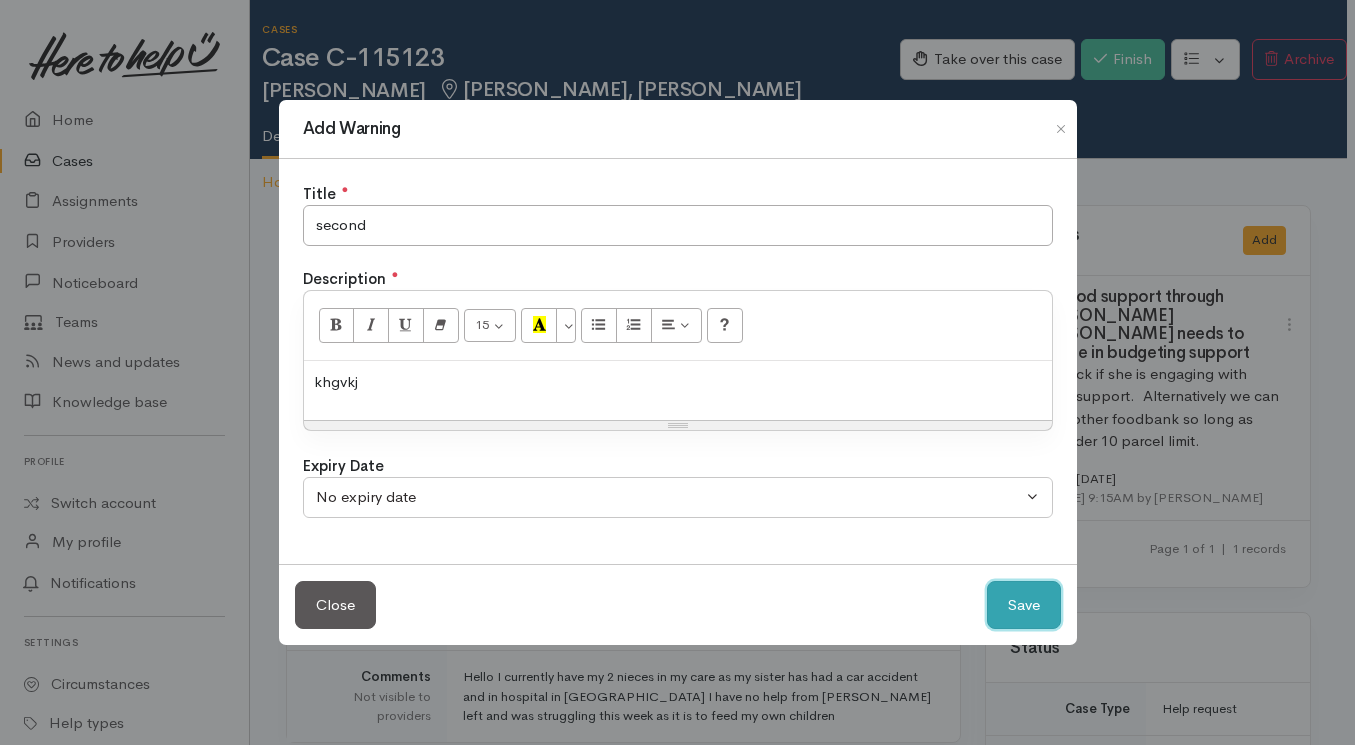 click on "Save" at bounding box center (1024, 605) 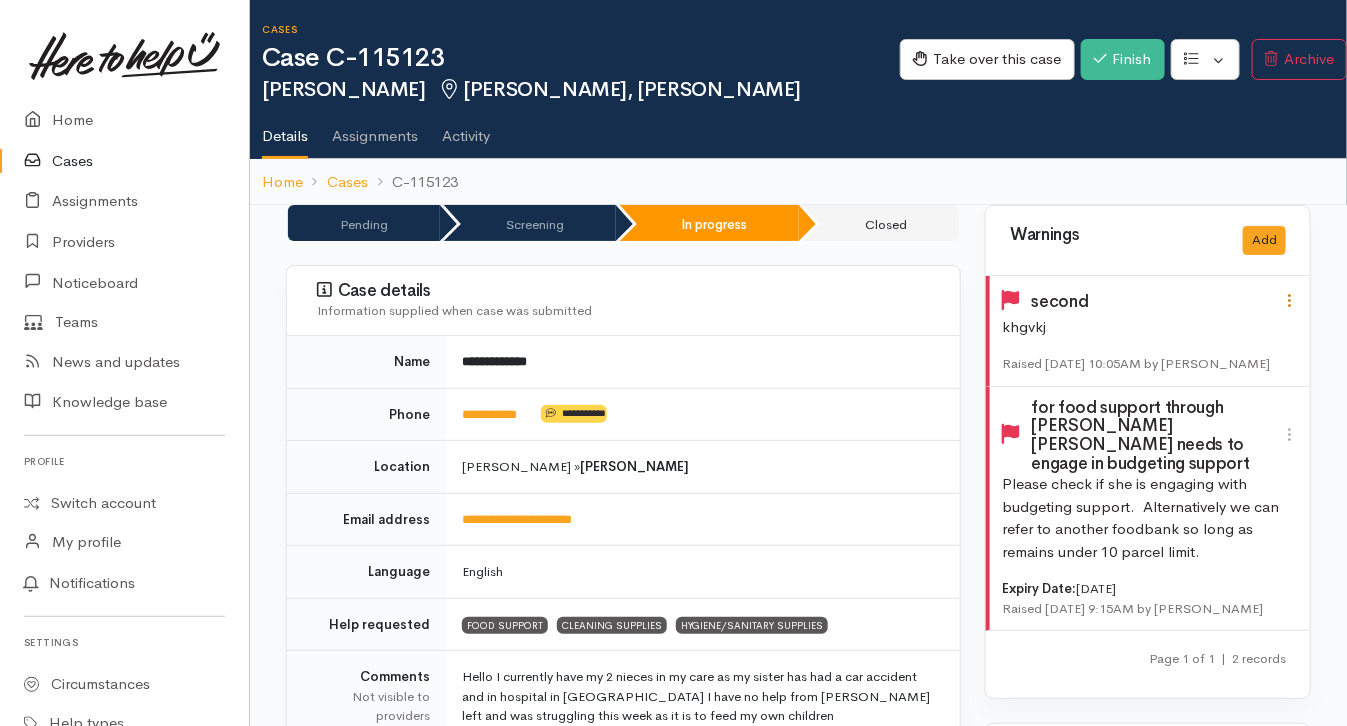 click at bounding box center (1289, 300) 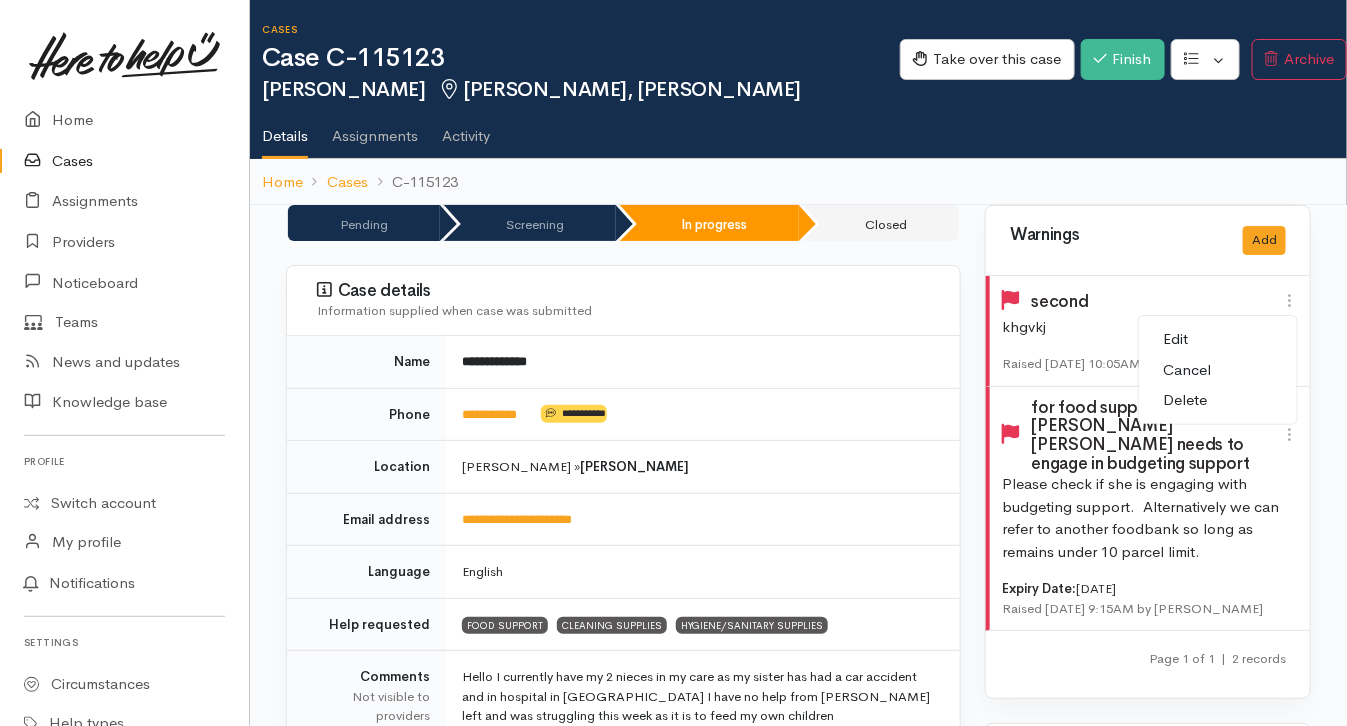 click on "Delete" at bounding box center [1218, 400] 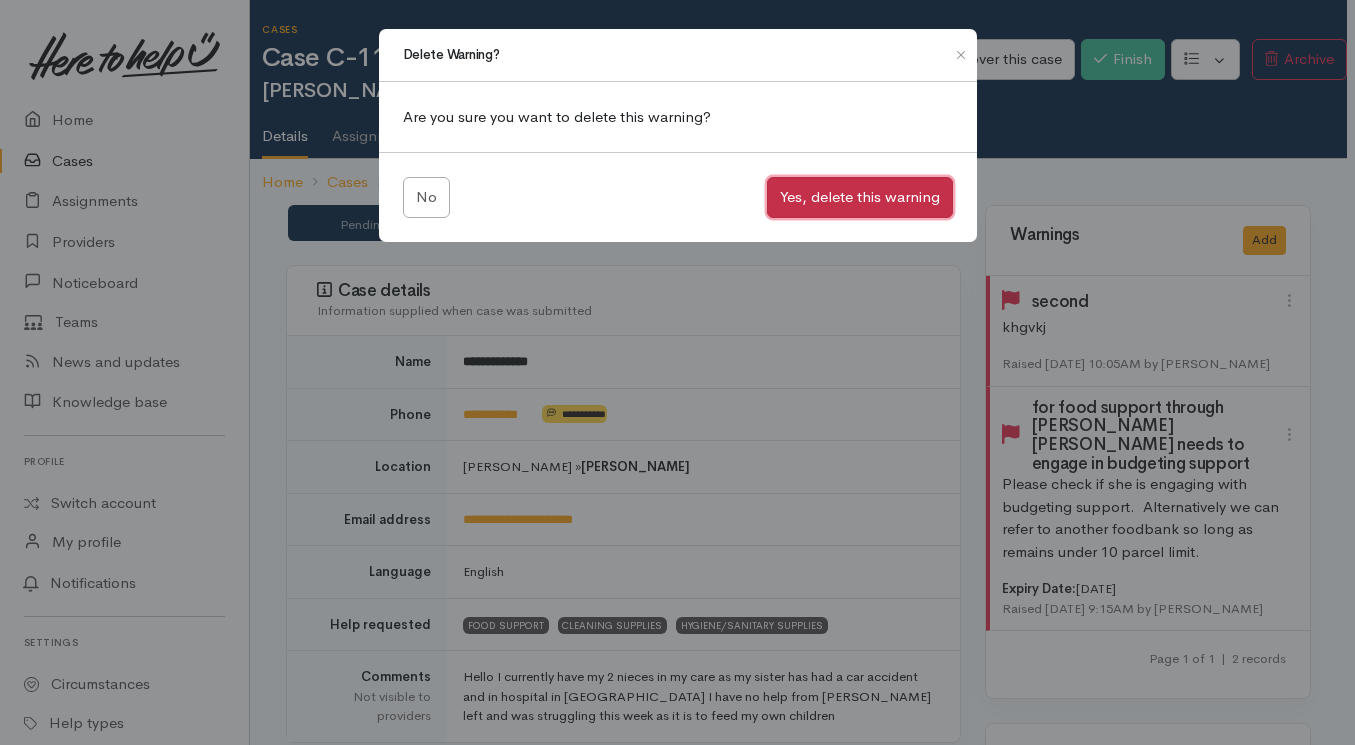 click on "Yes, delete this warning" at bounding box center [860, 197] 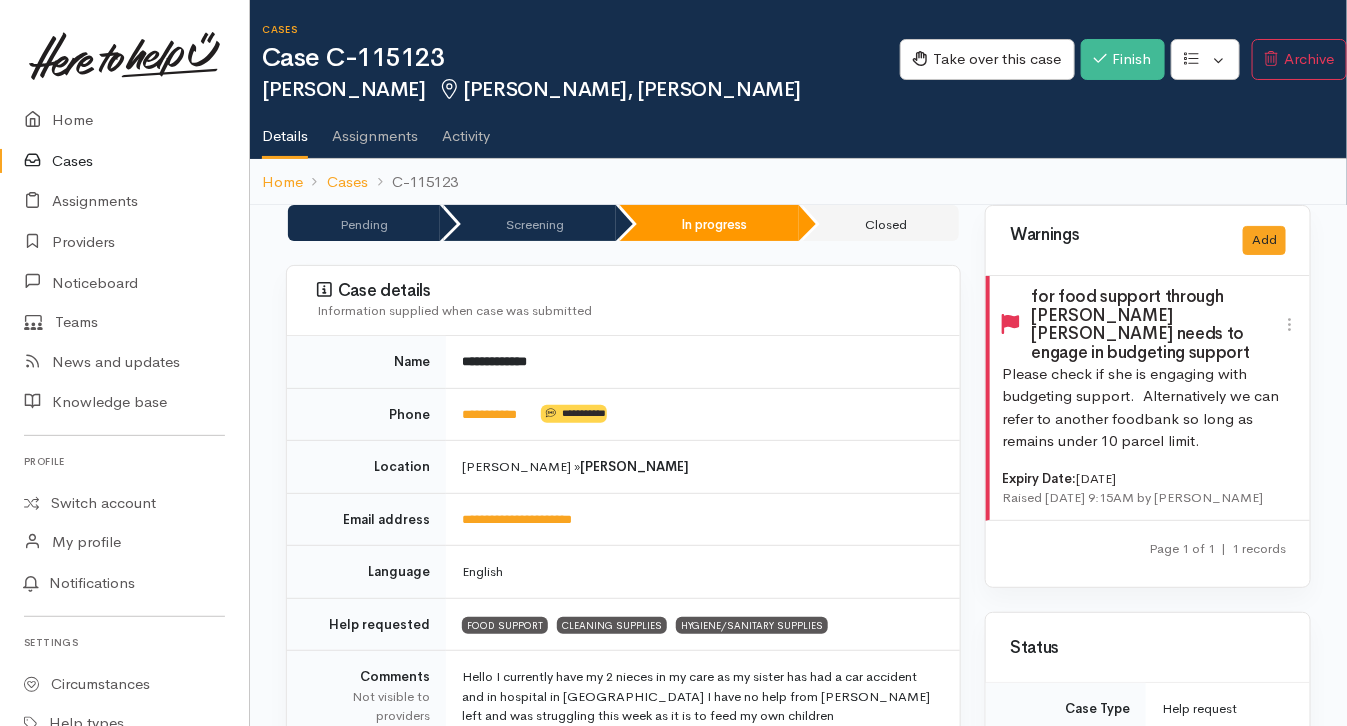 click on "Cases" at bounding box center [124, 161] 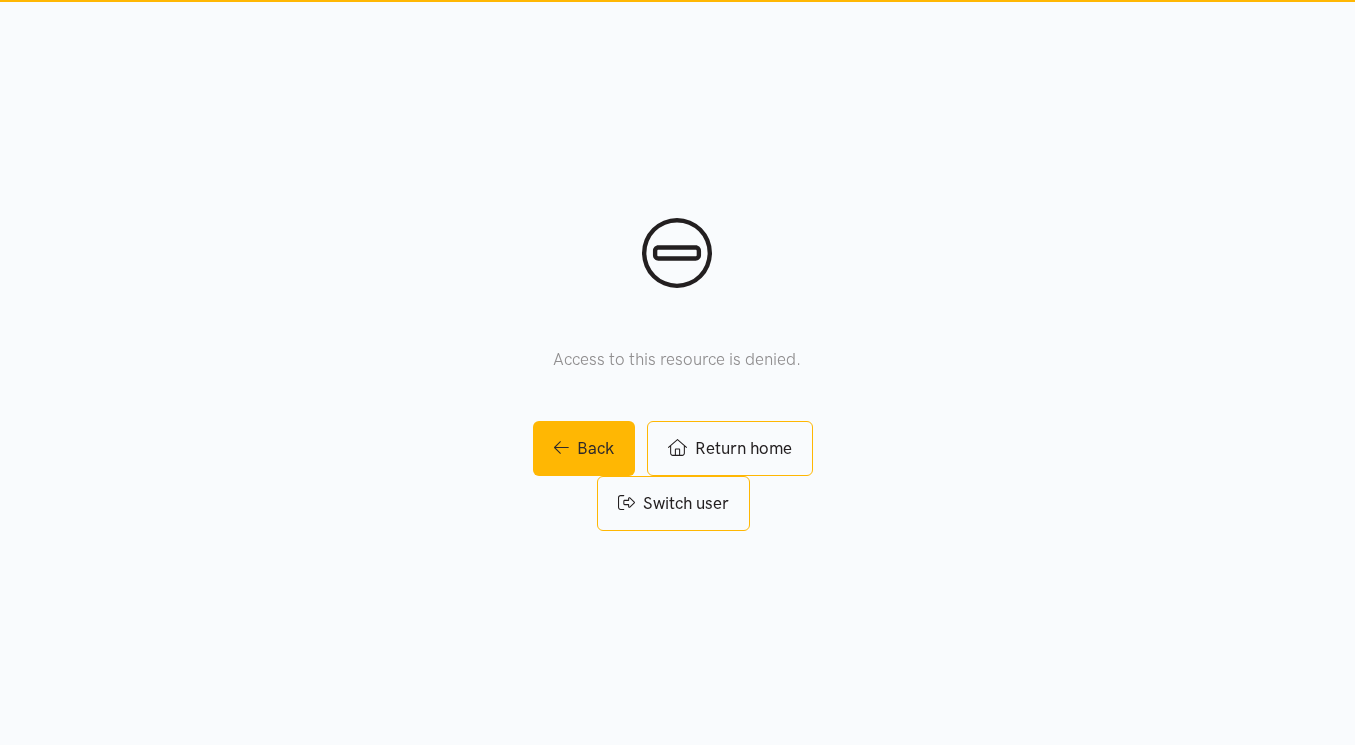 scroll, scrollTop: 0, scrollLeft: 0, axis: both 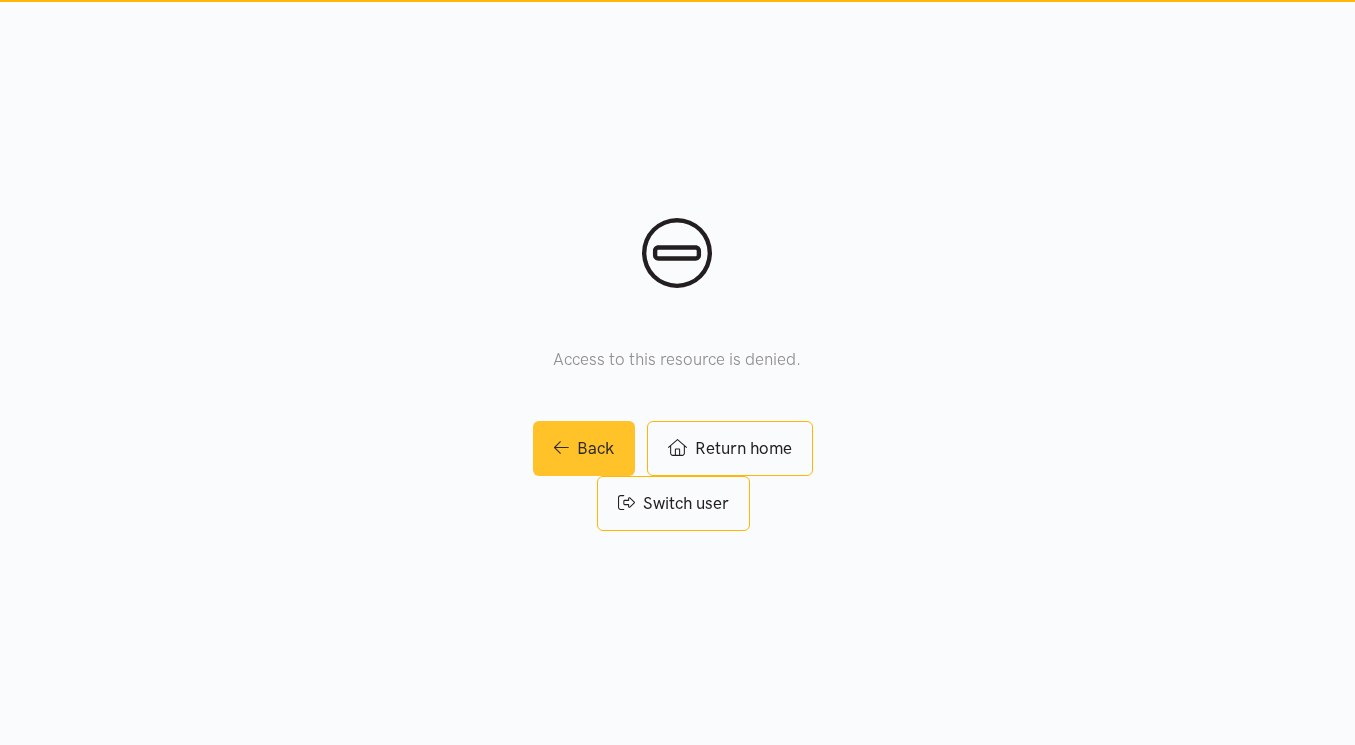 click on "Back" at bounding box center (584, 448) 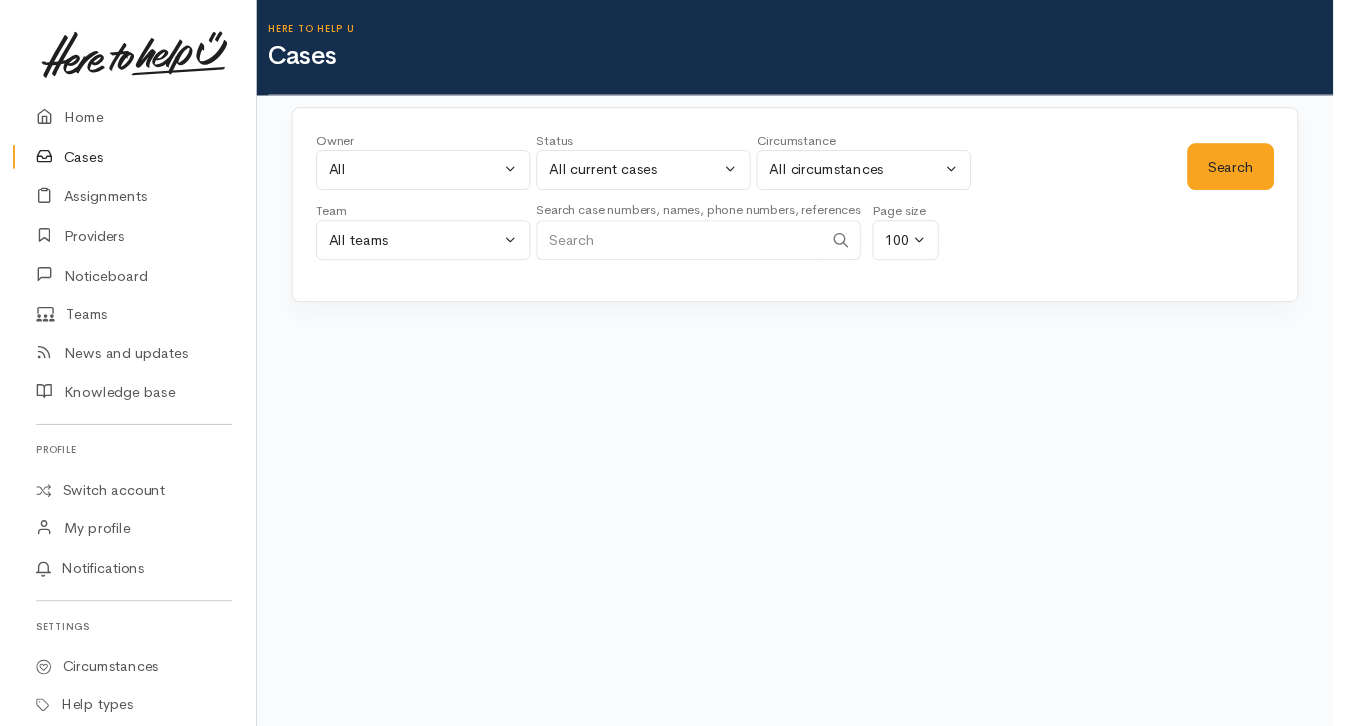 scroll, scrollTop: 0, scrollLeft: 0, axis: both 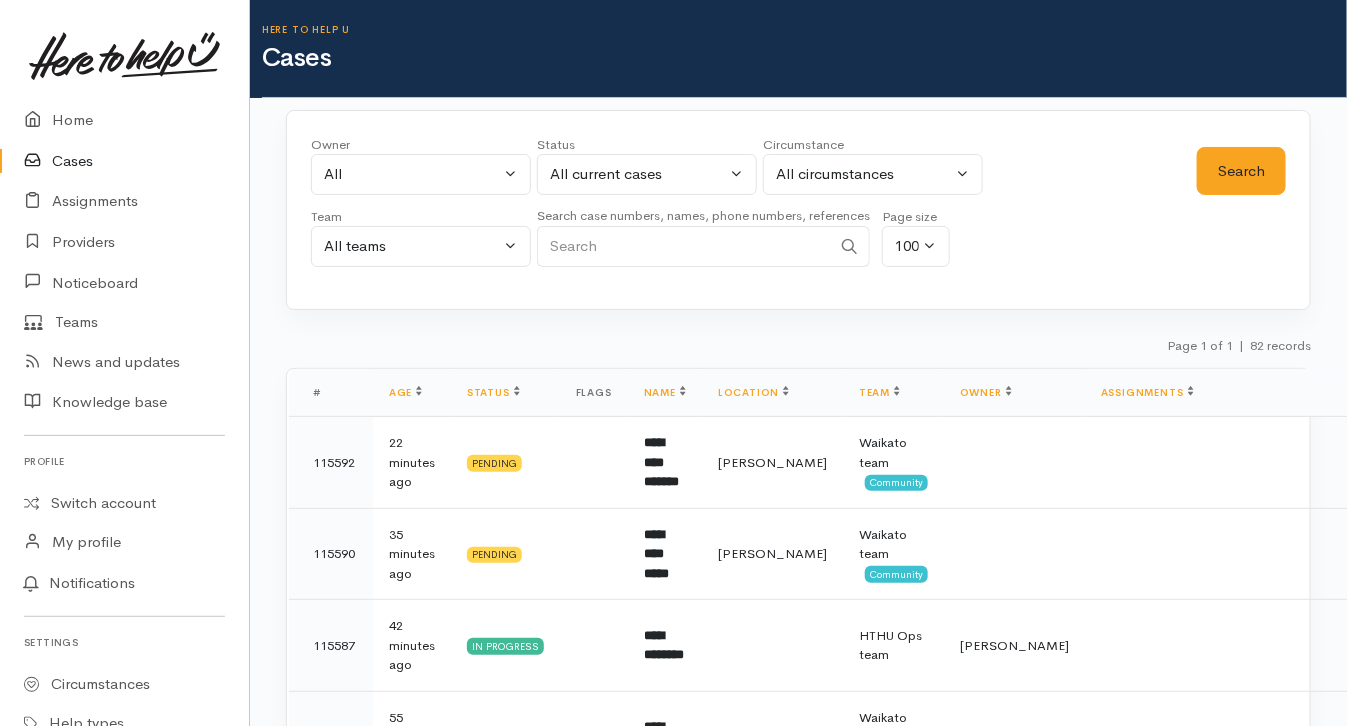 click at bounding box center (684, 246) 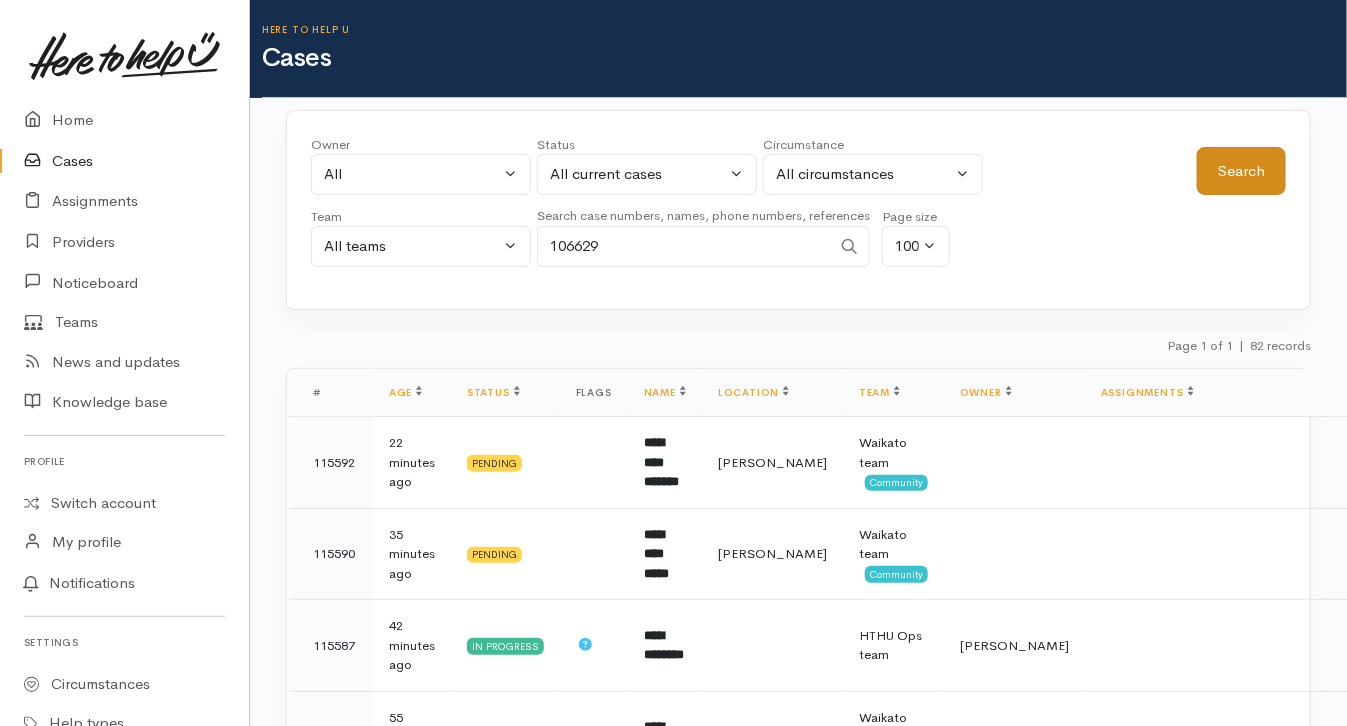 type on "106629" 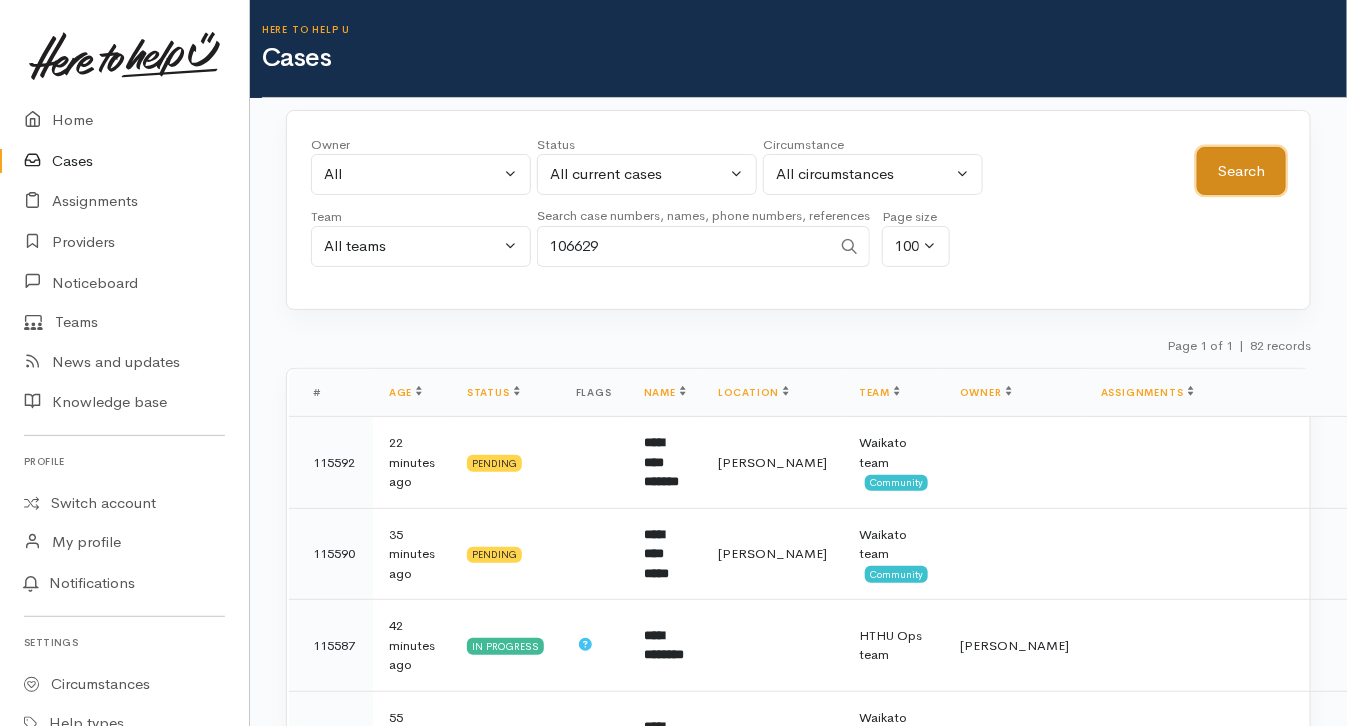 click on "Search" at bounding box center [1241, 171] 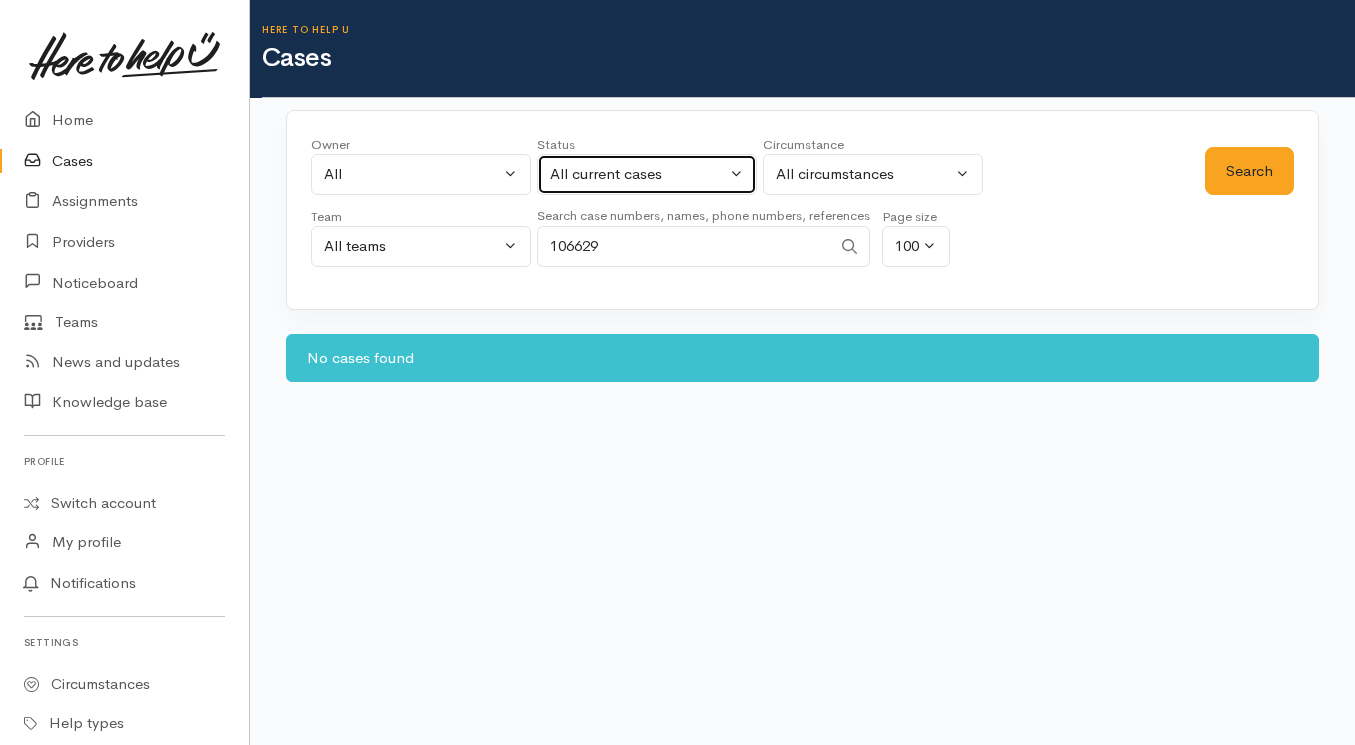 click on "All current cases" at bounding box center (638, 174) 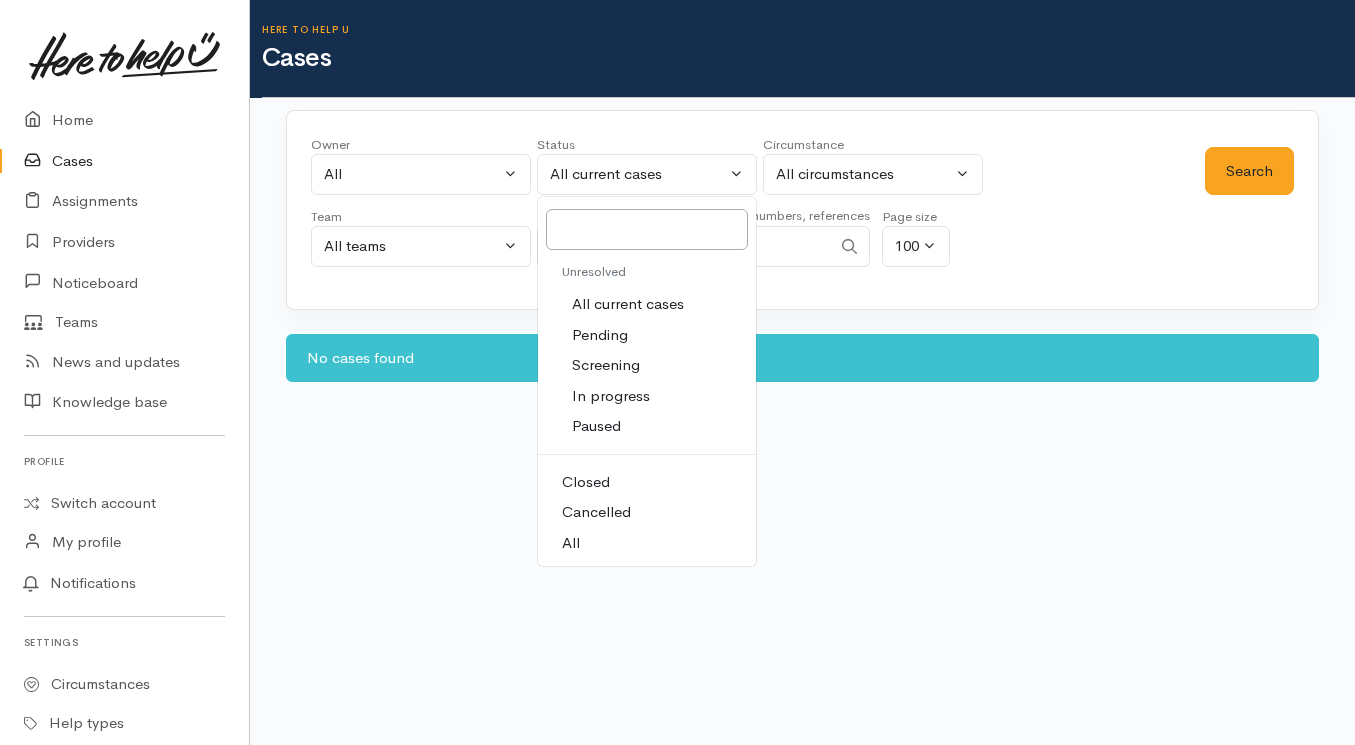 click on "All" at bounding box center [571, 543] 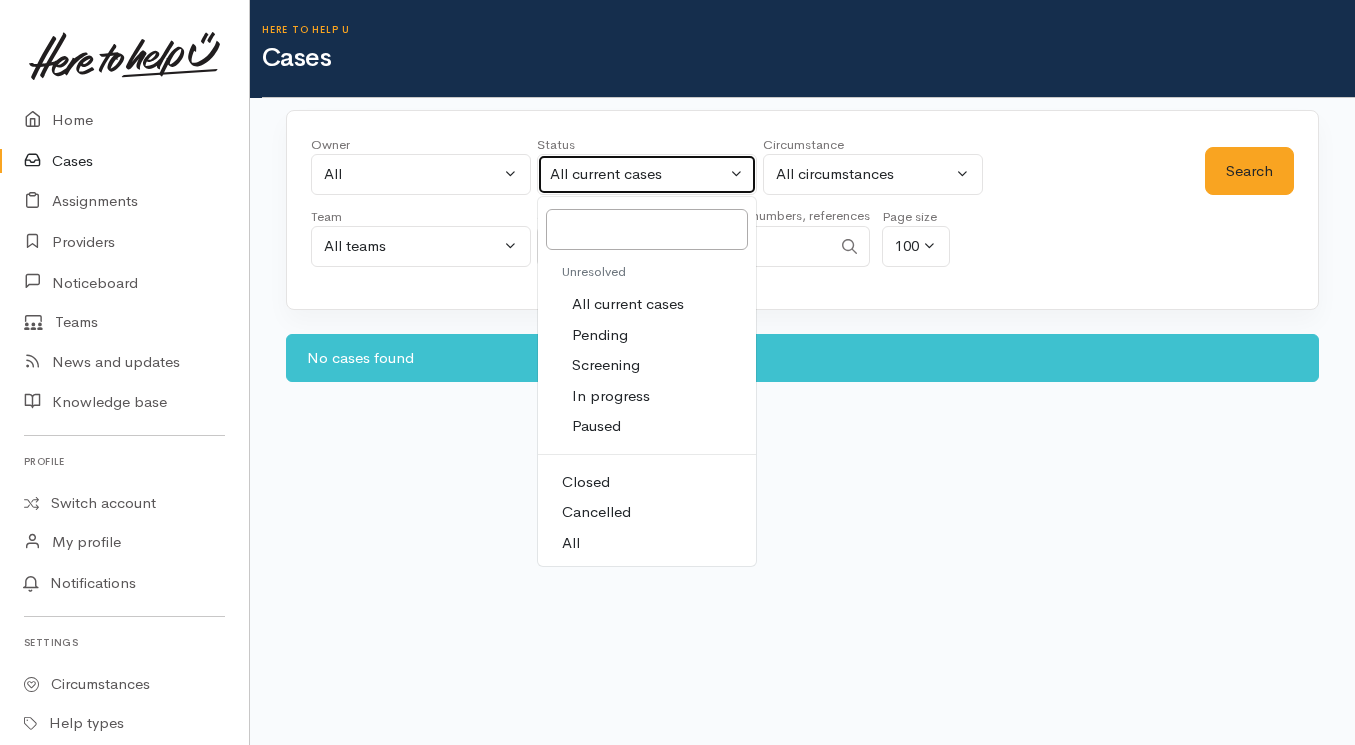 select on "All" 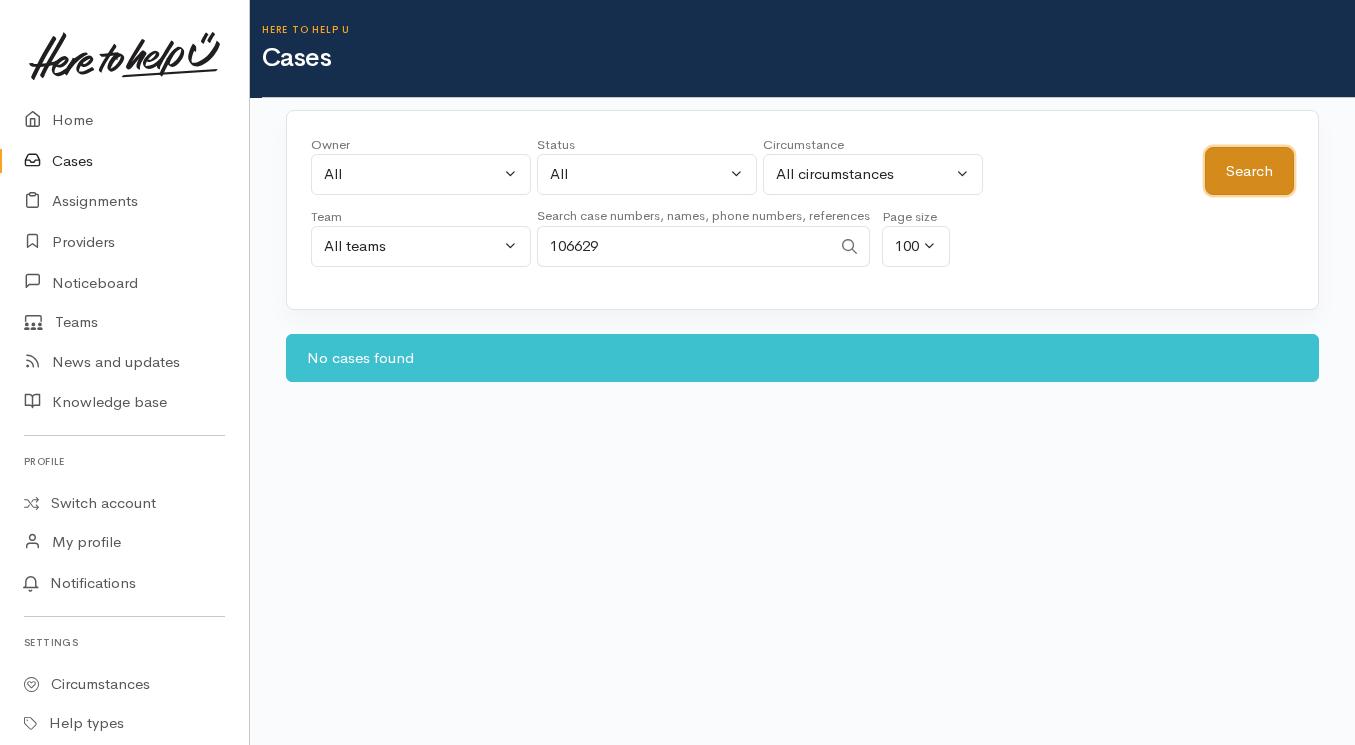 click on "Search" at bounding box center (1249, 171) 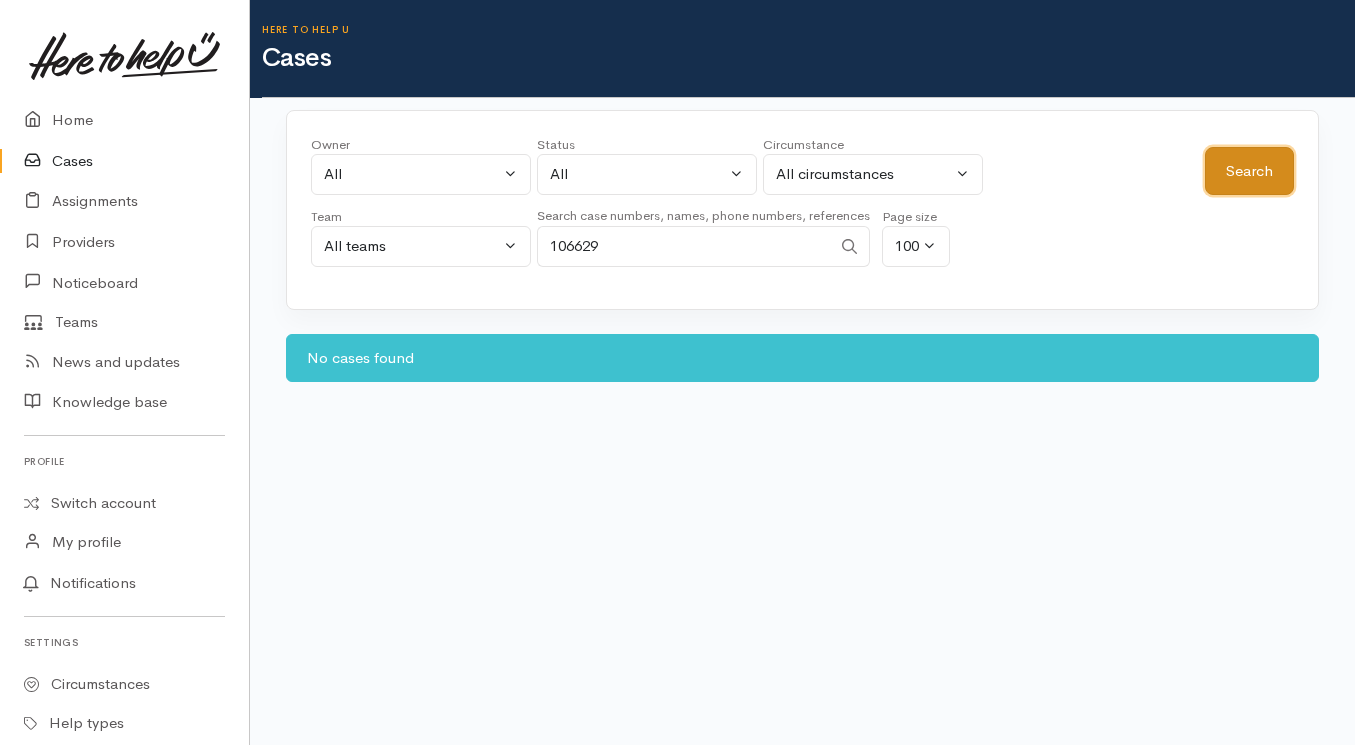 click on "Search" at bounding box center [1249, 171] 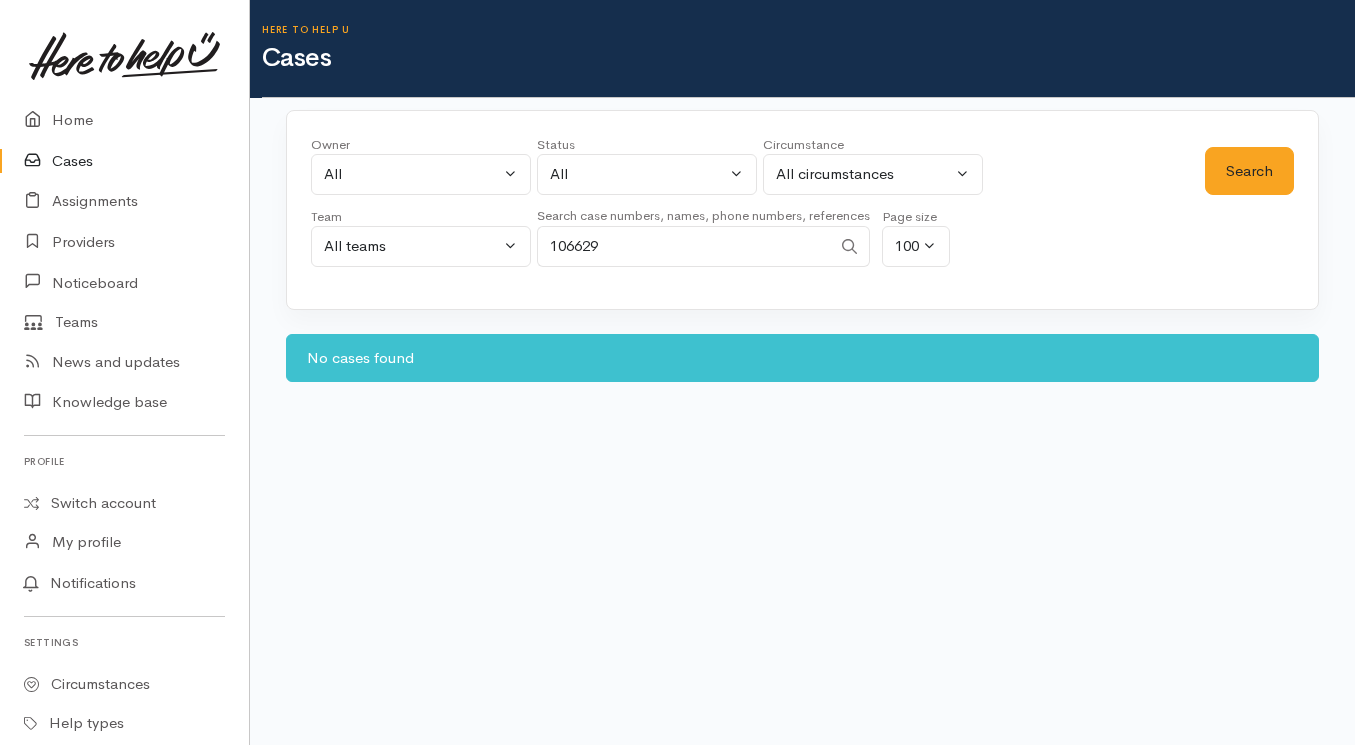 drag, startPoint x: 684, startPoint y: 235, endPoint x: 334, endPoint y: 271, distance: 351.84656 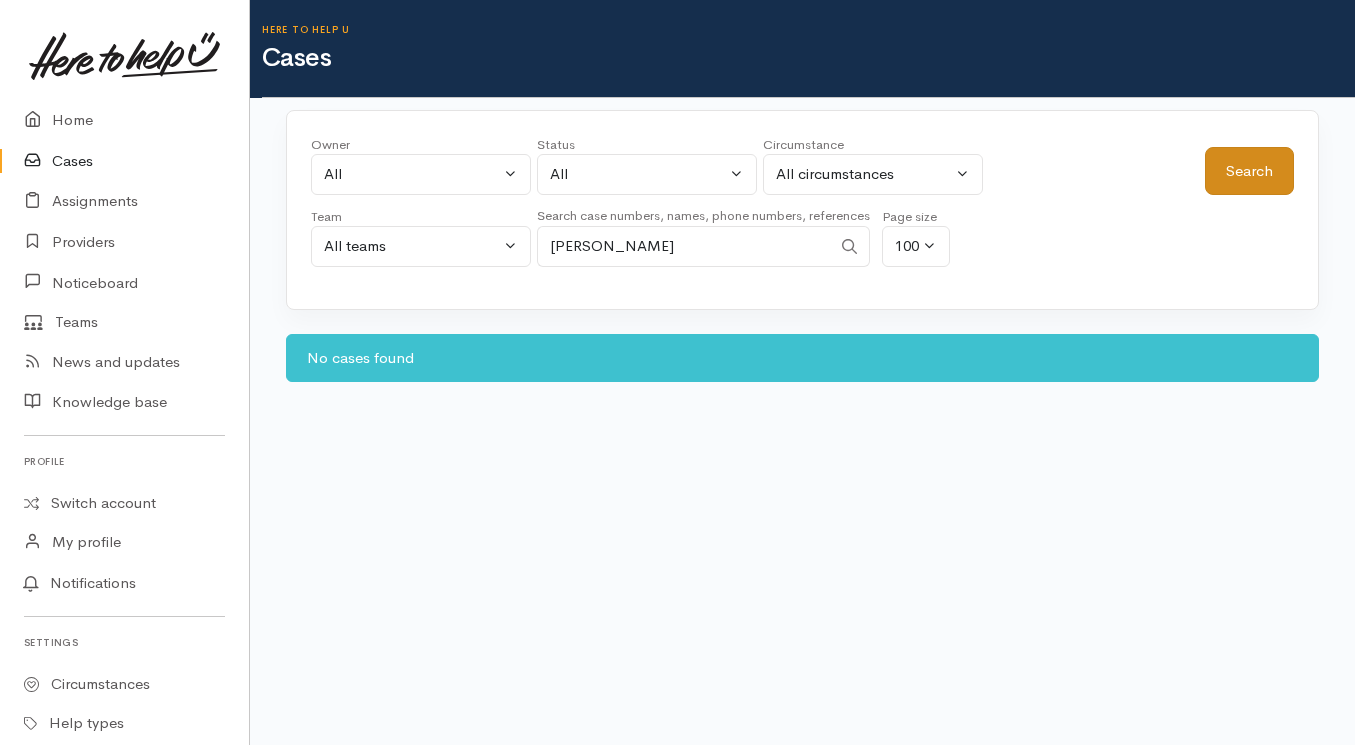 type on "sally" 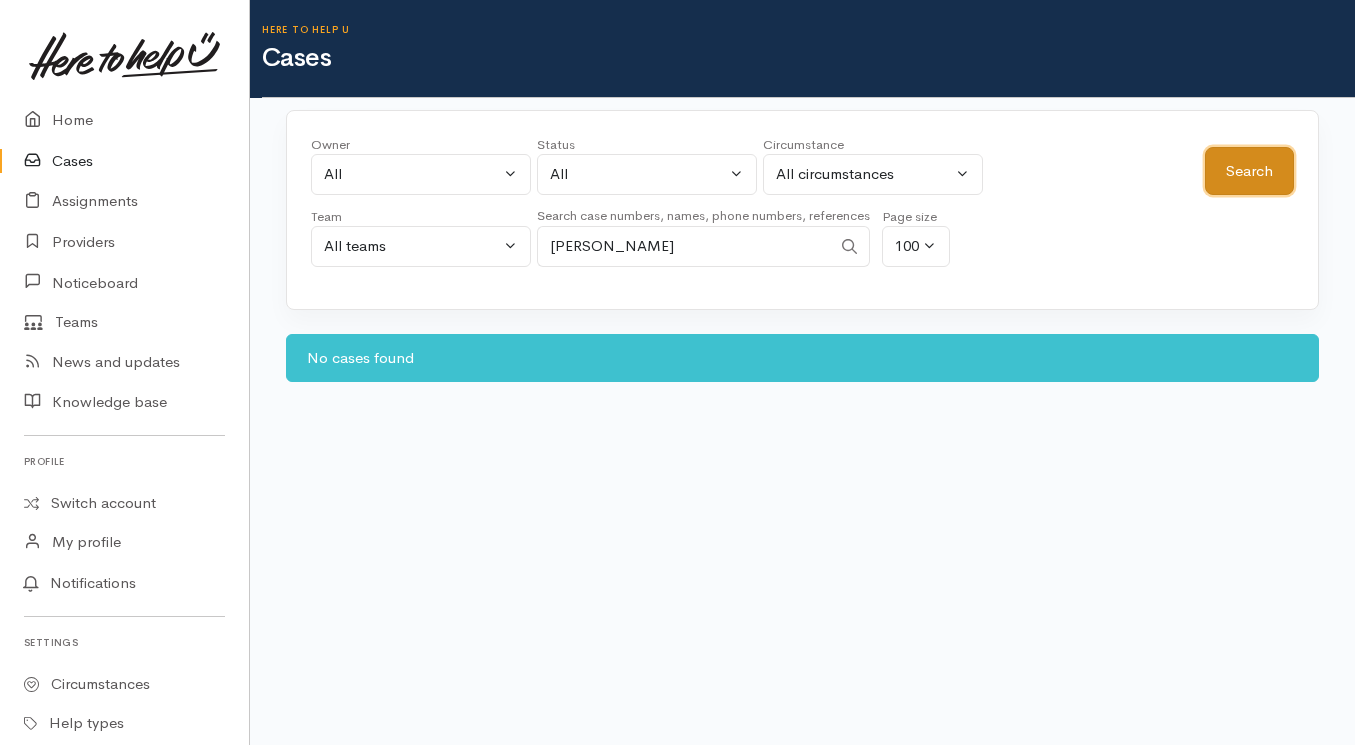 click on "Search" at bounding box center [1249, 171] 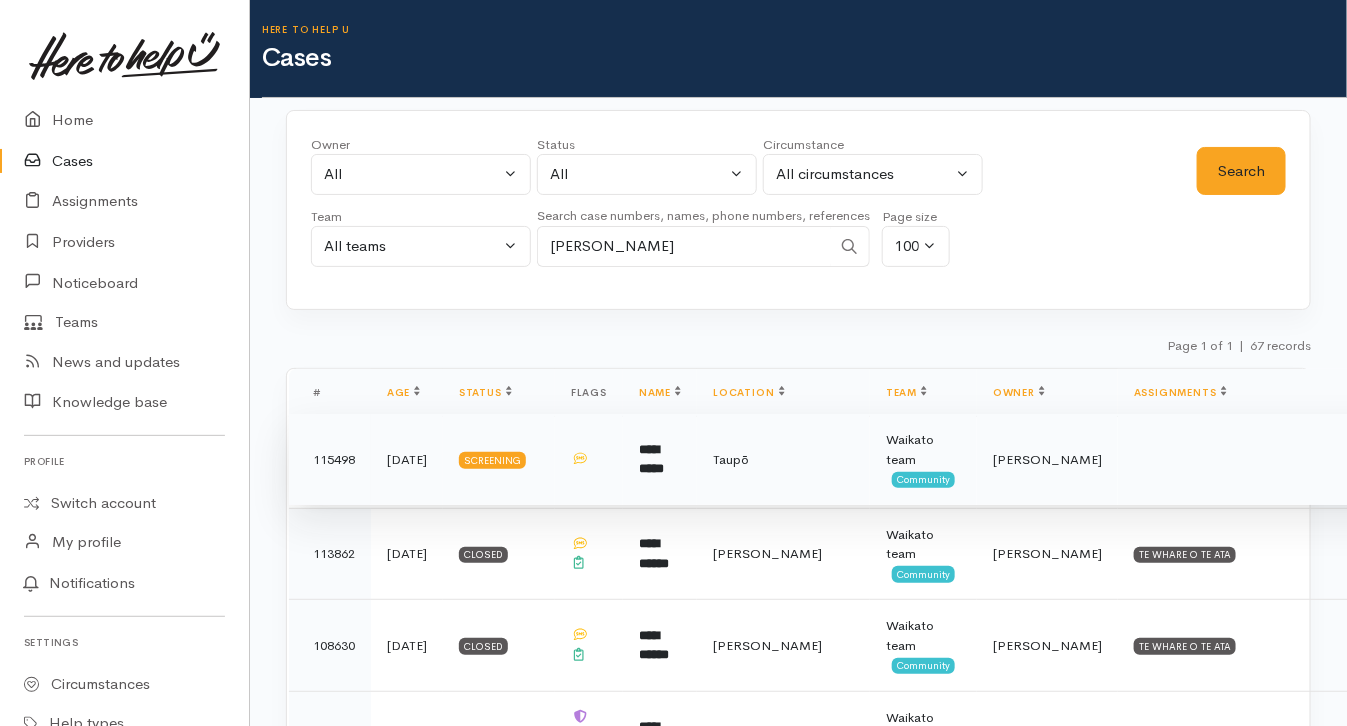 click at bounding box center (1326, 460) 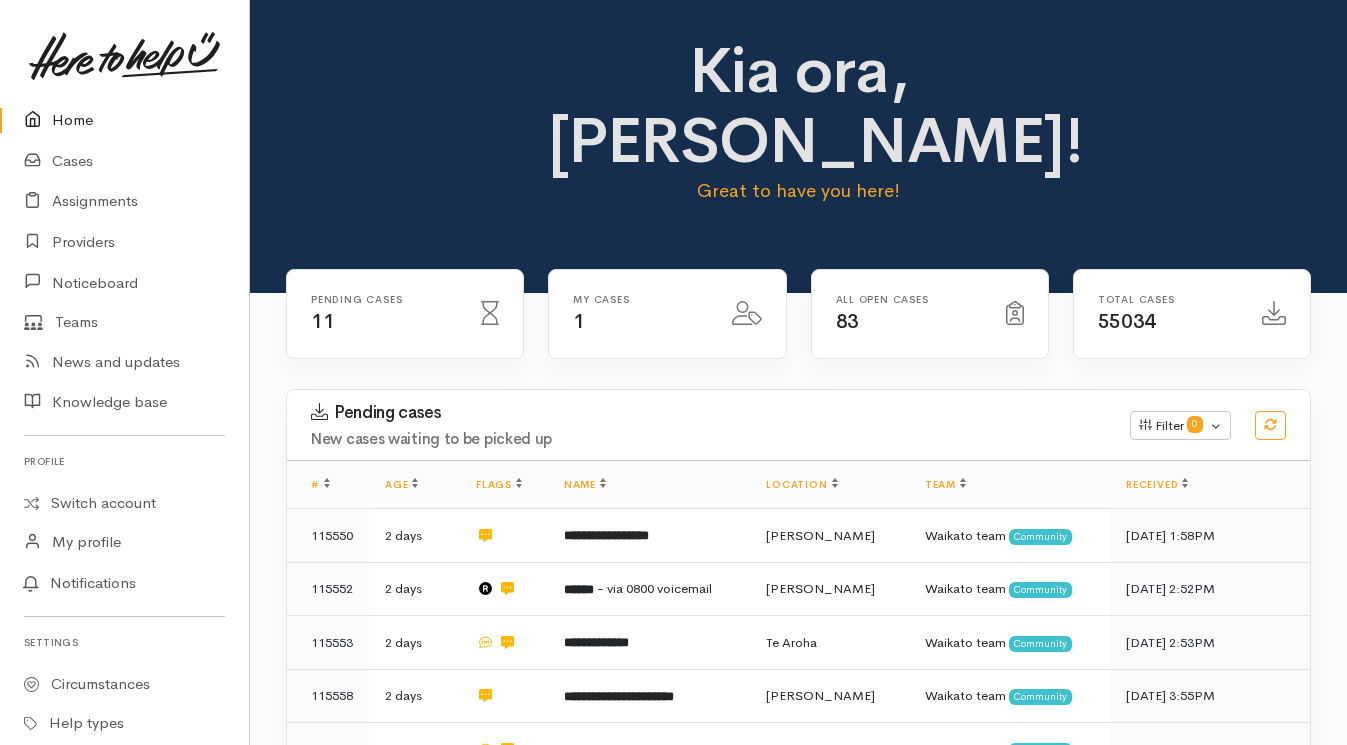 scroll, scrollTop: 474, scrollLeft: 0, axis: vertical 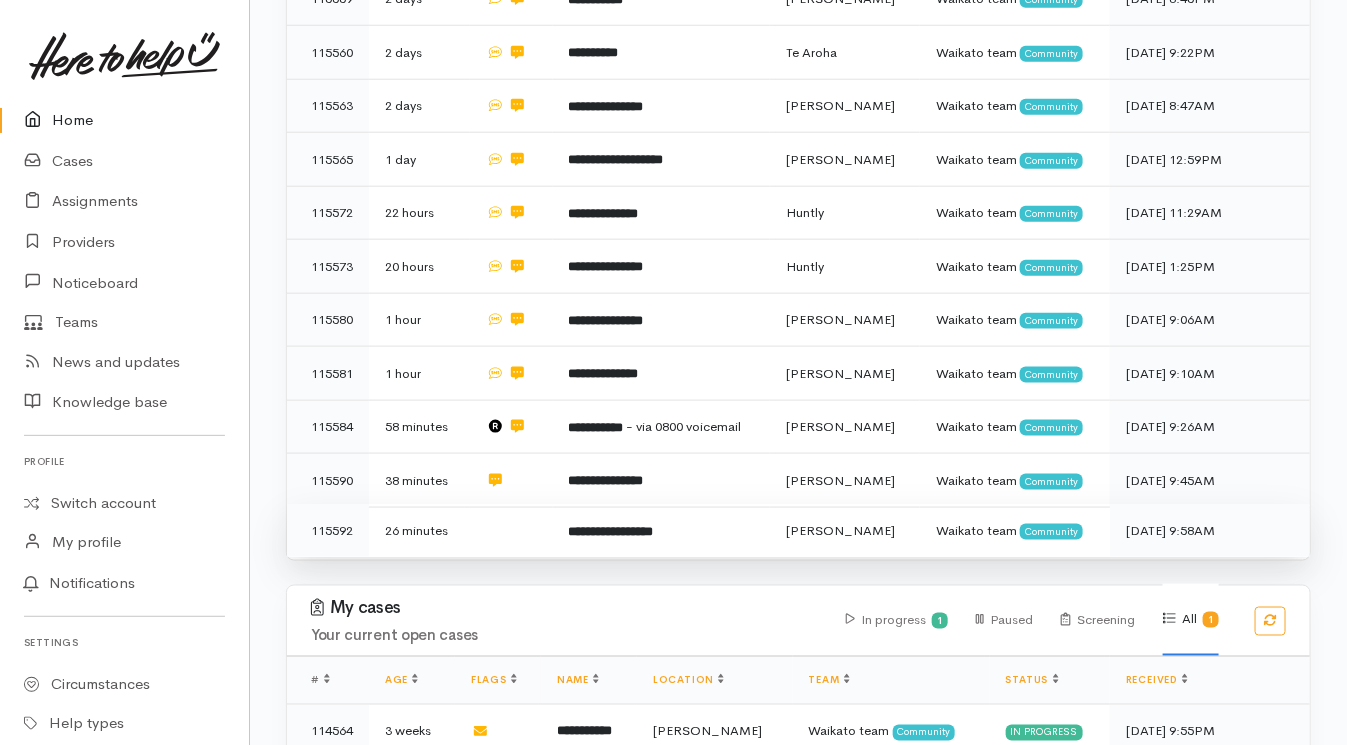 click at bounding box center (511, 530) 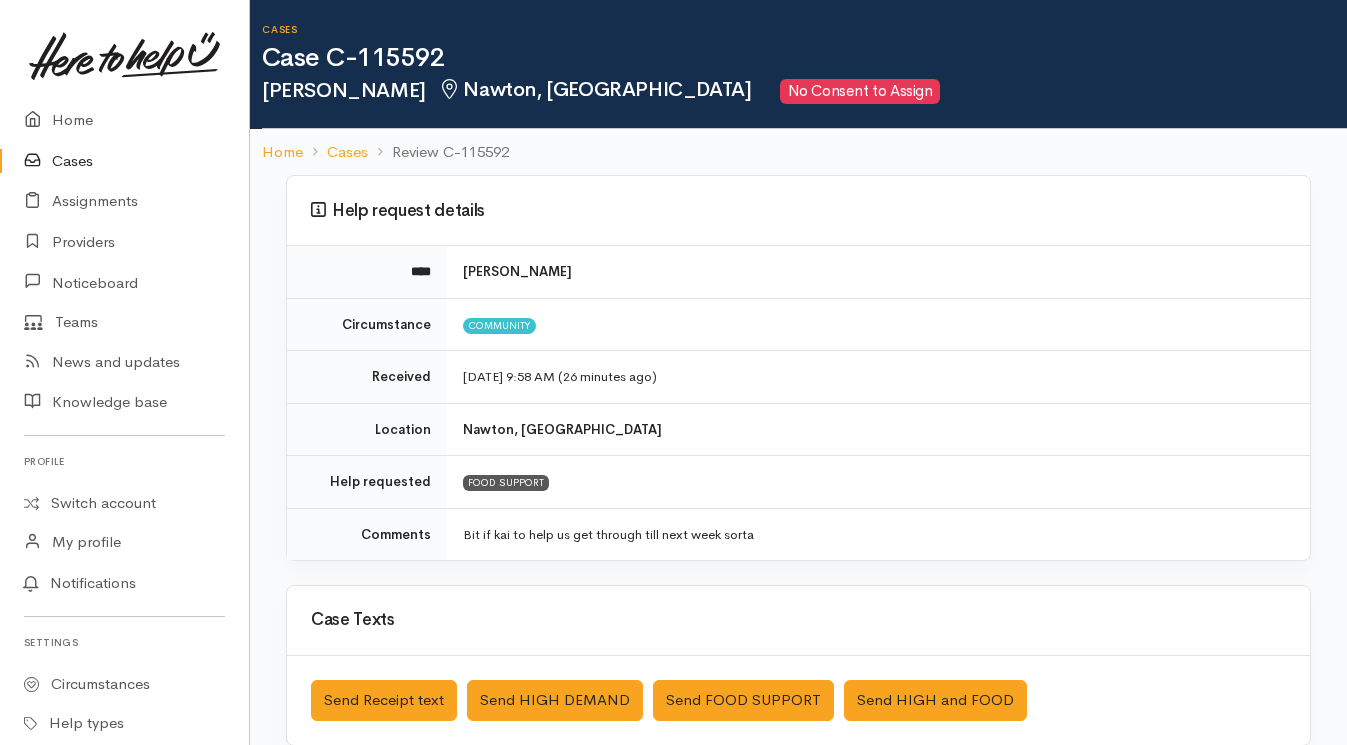 scroll, scrollTop: 0, scrollLeft: 0, axis: both 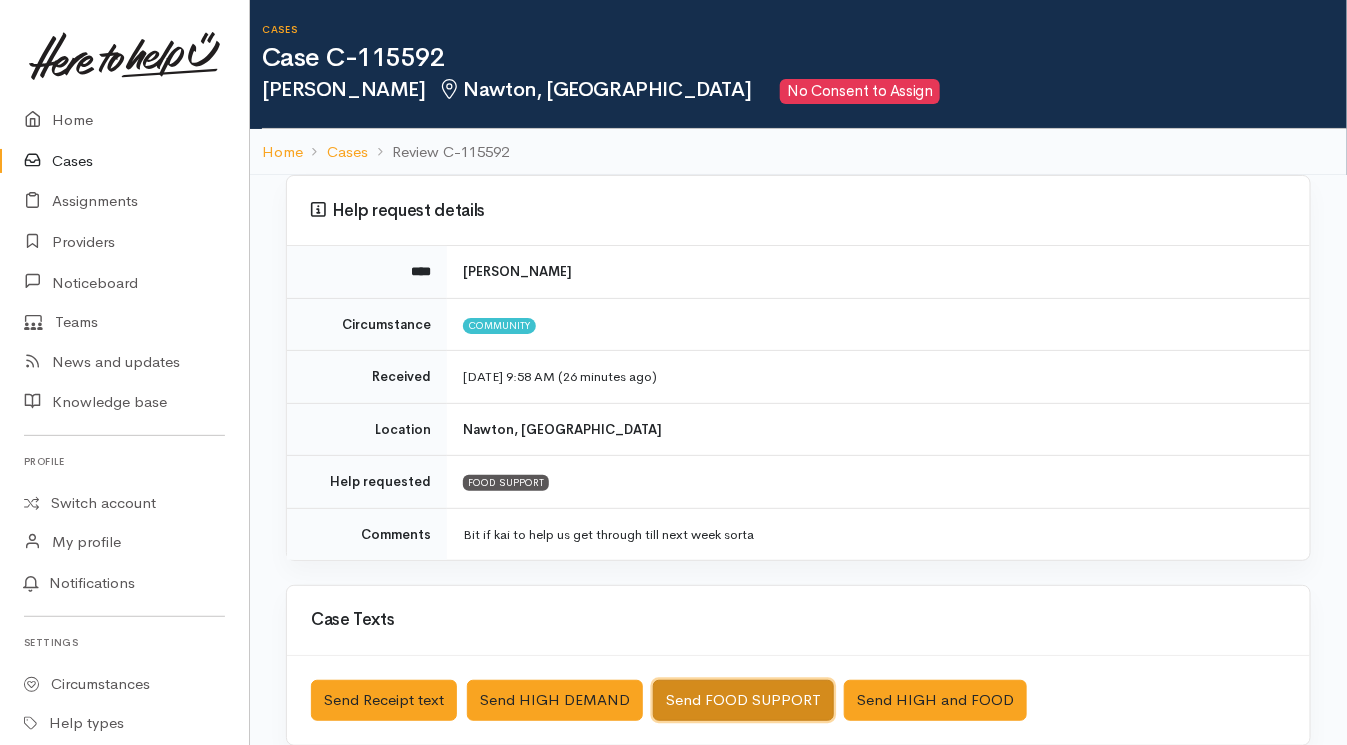 click on "Send FOOD SUPPORT" at bounding box center (743, 700) 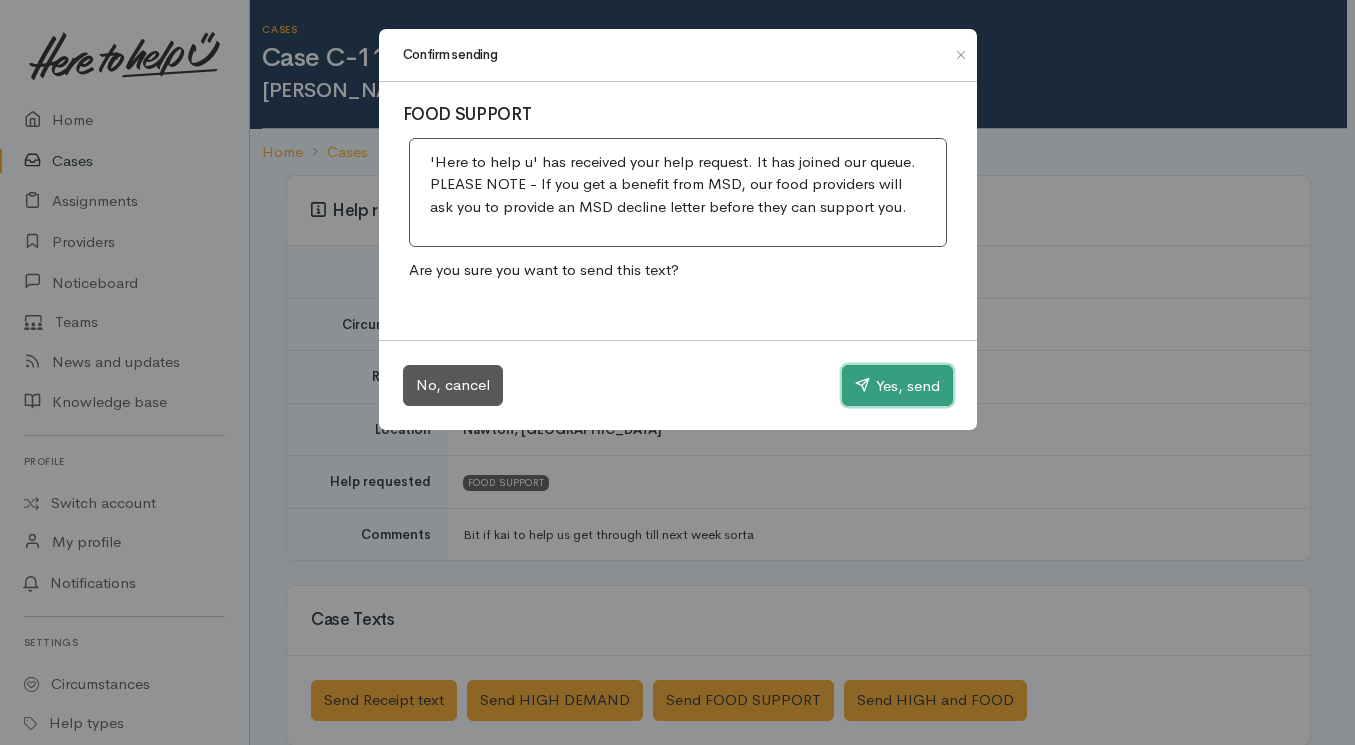 click on "Yes, send" at bounding box center [897, 386] 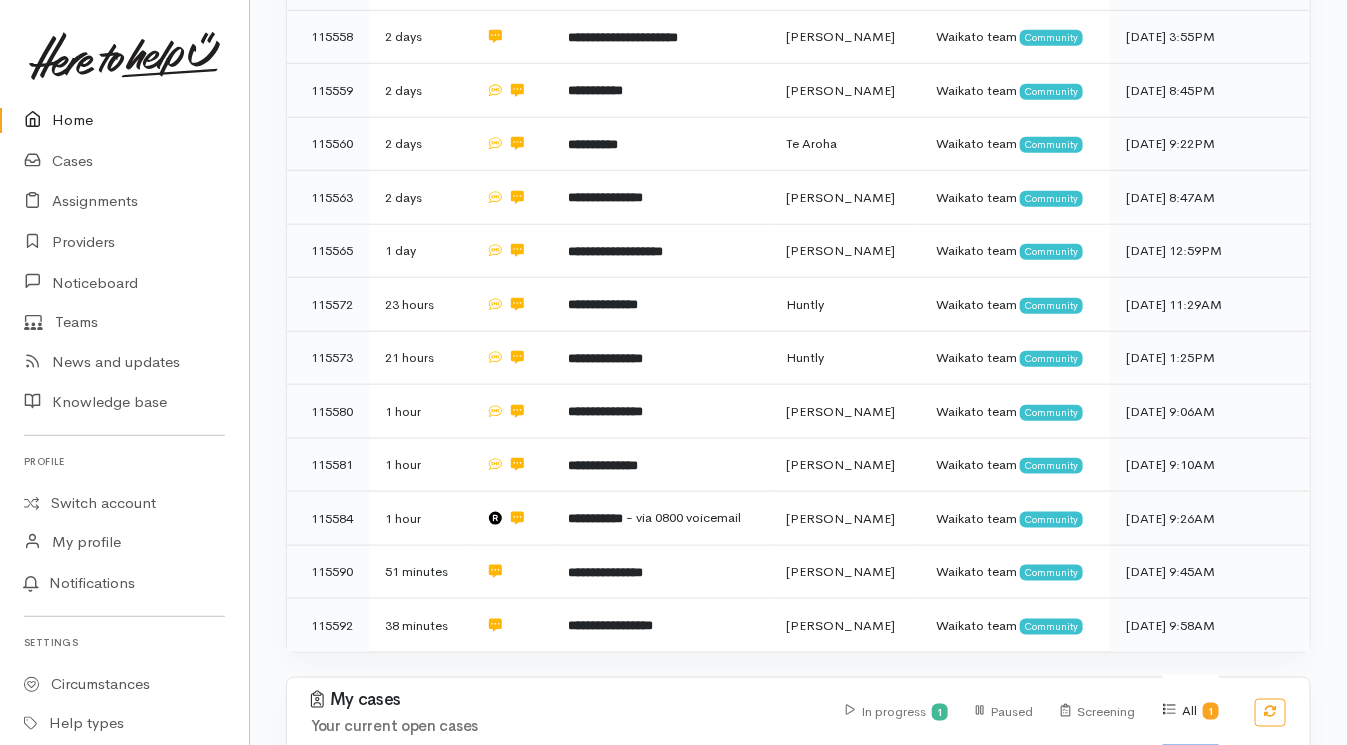 scroll, scrollTop: 645, scrollLeft: 0, axis: vertical 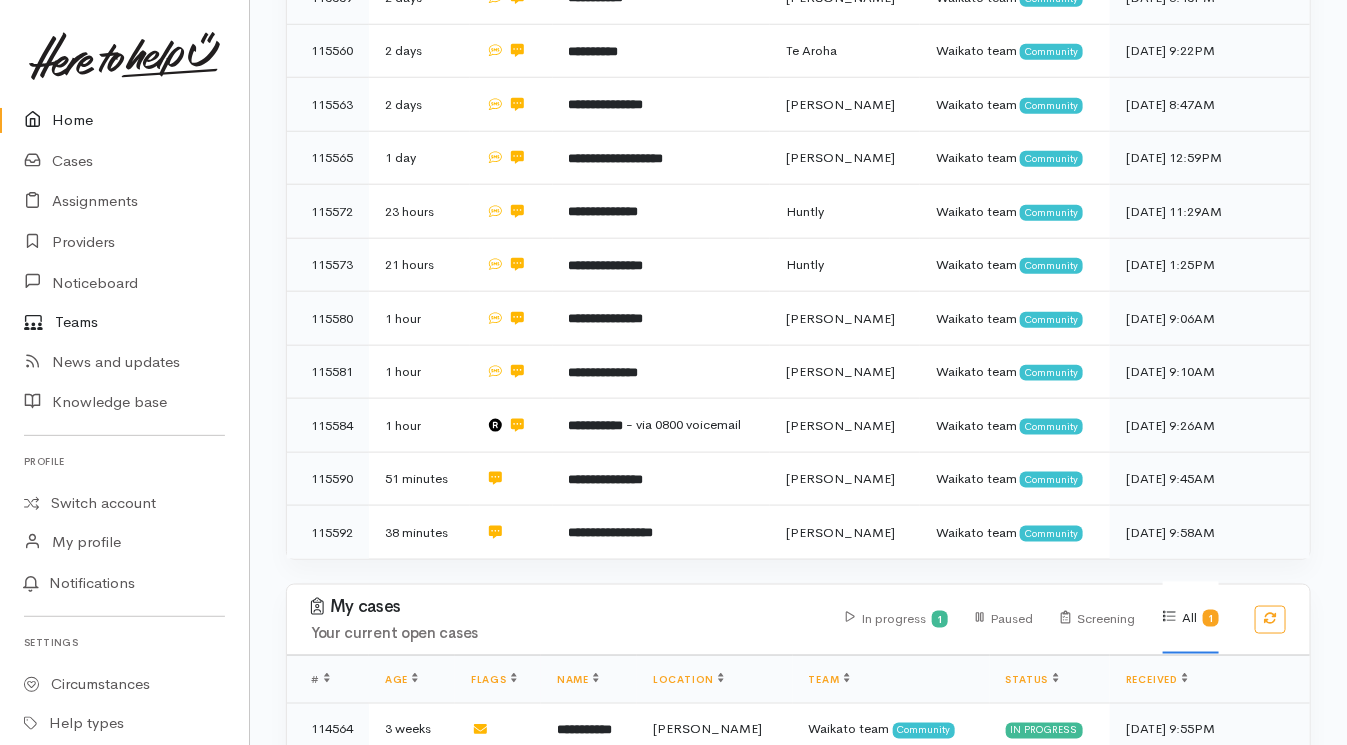 click on "Teams" at bounding box center [124, 322] 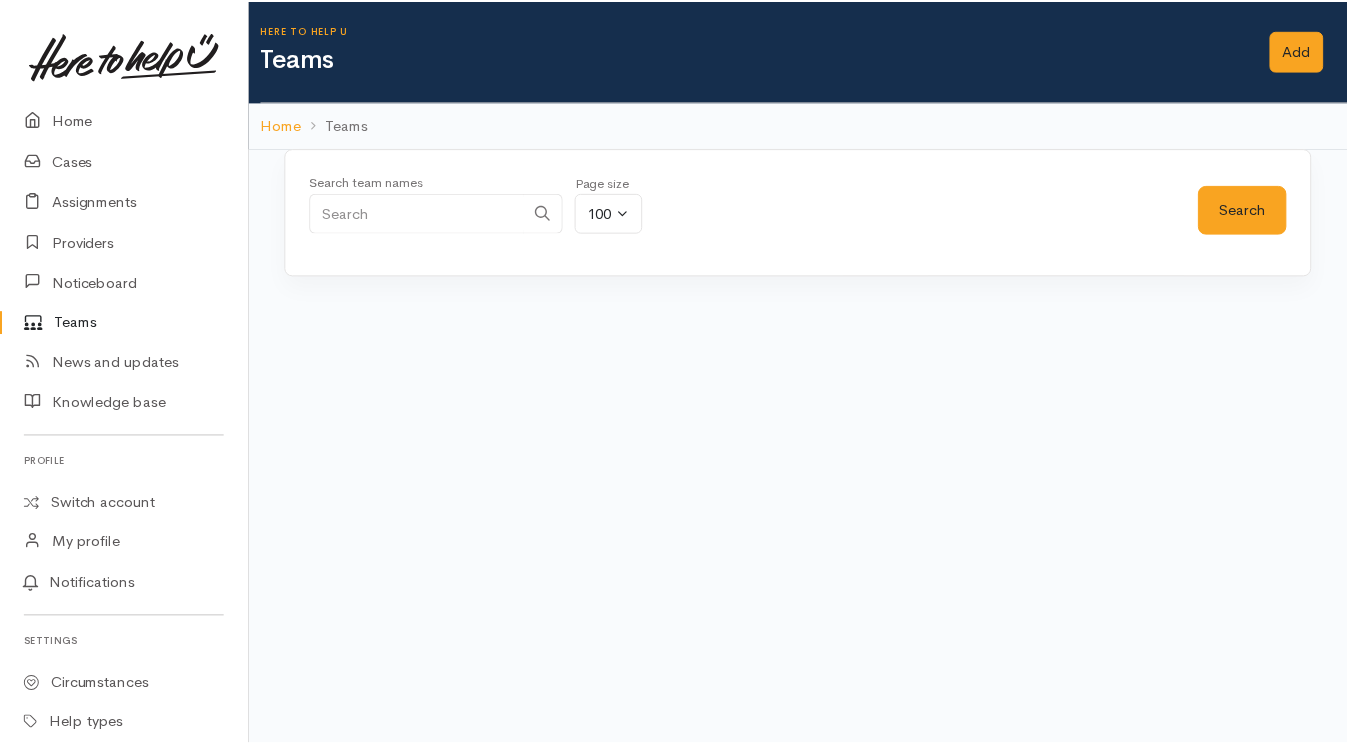 scroll, scrollTop: 0, scrollLeft: 0, axis: both 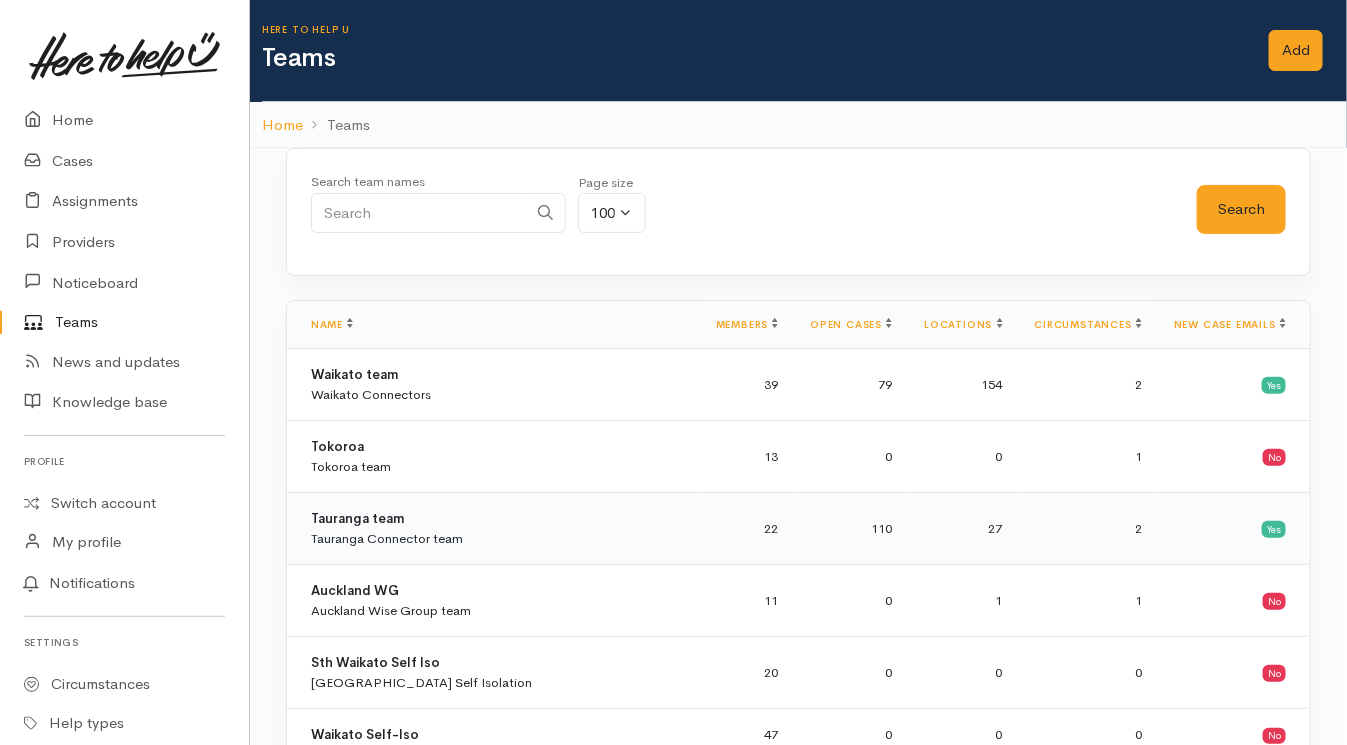 click on "Tauranga team" at bounding box center (357, 518) 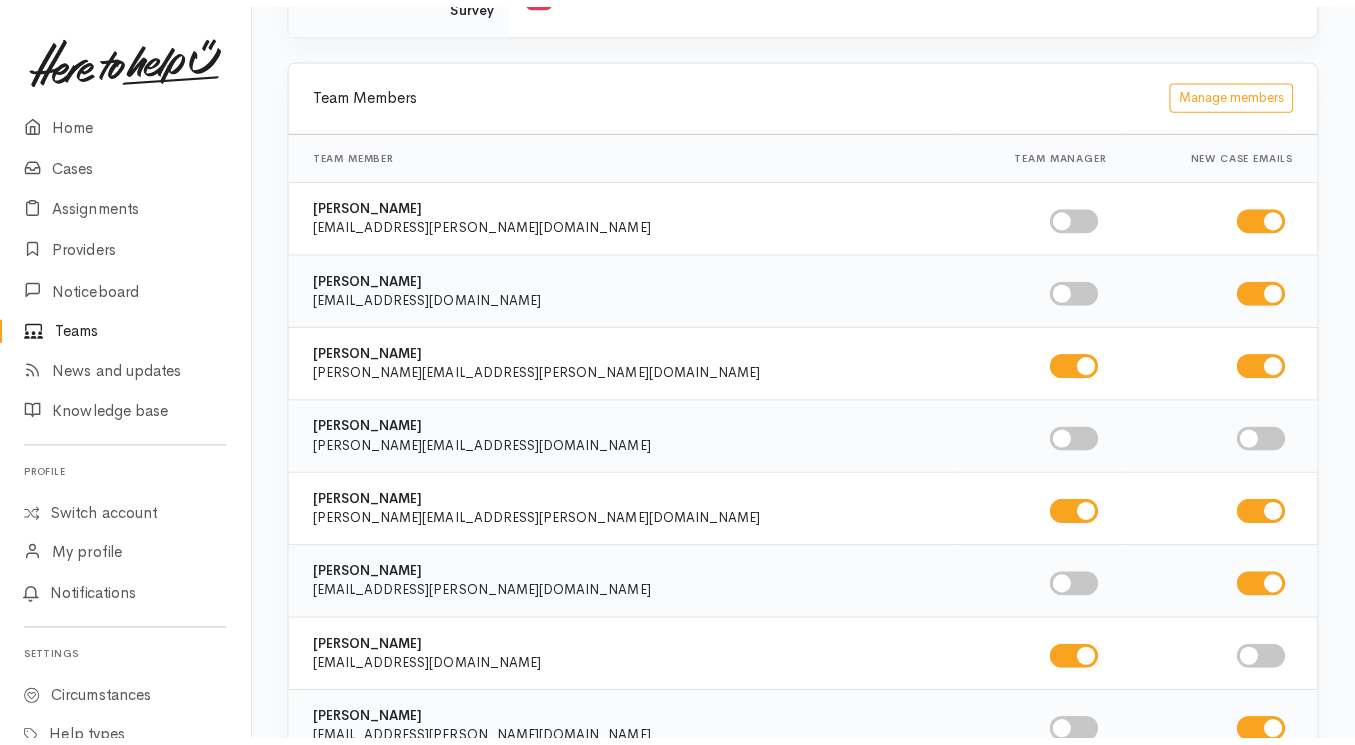 scroll, scrollTop: 581, scrollLeft: 0, axis: vertical 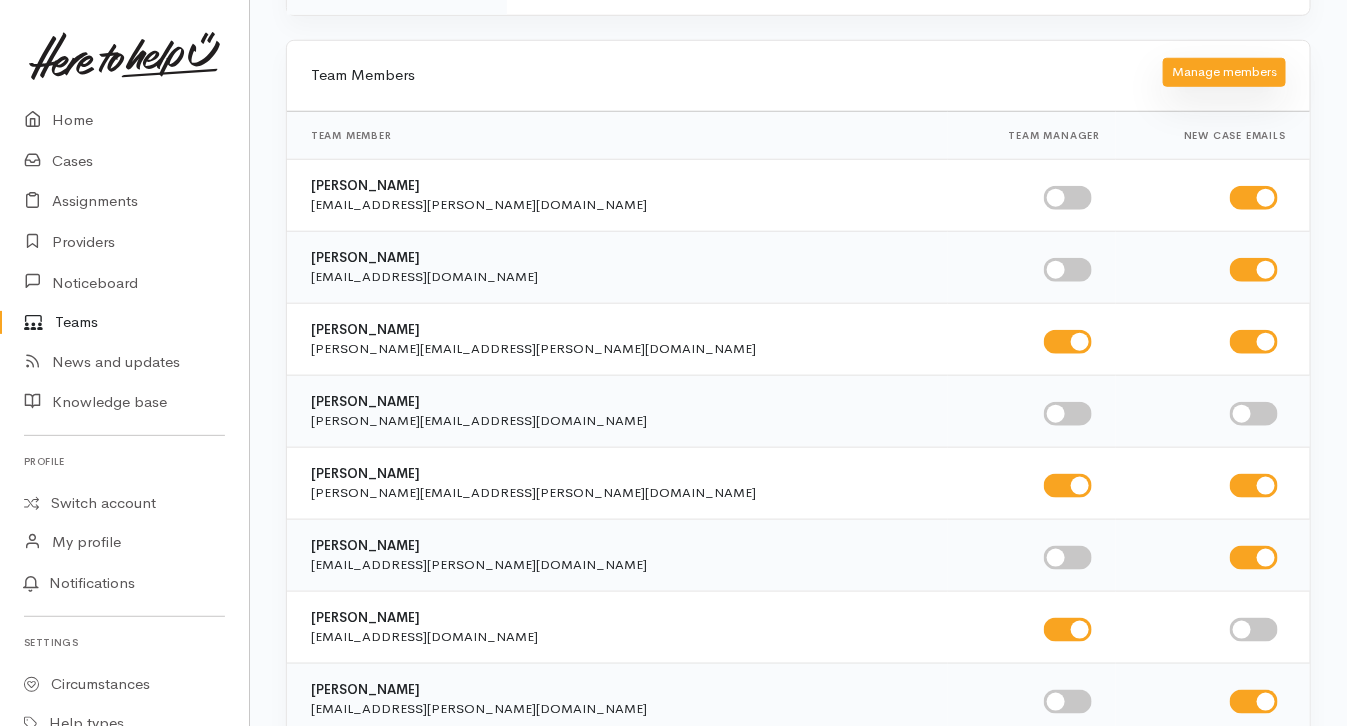 click on "Manage members" at bounding box center (1224, 72) 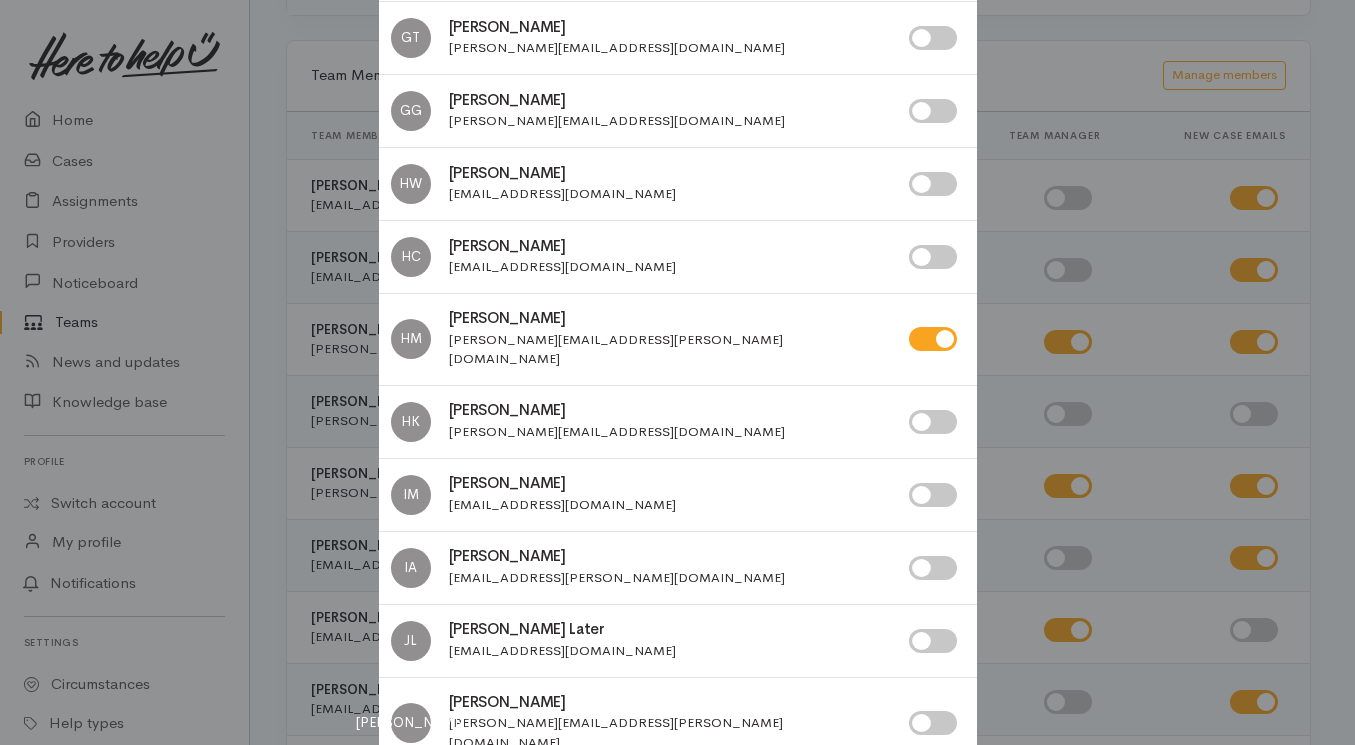 scroll, scrollTop: 3082, scrollLeft: 0, axis: vertical 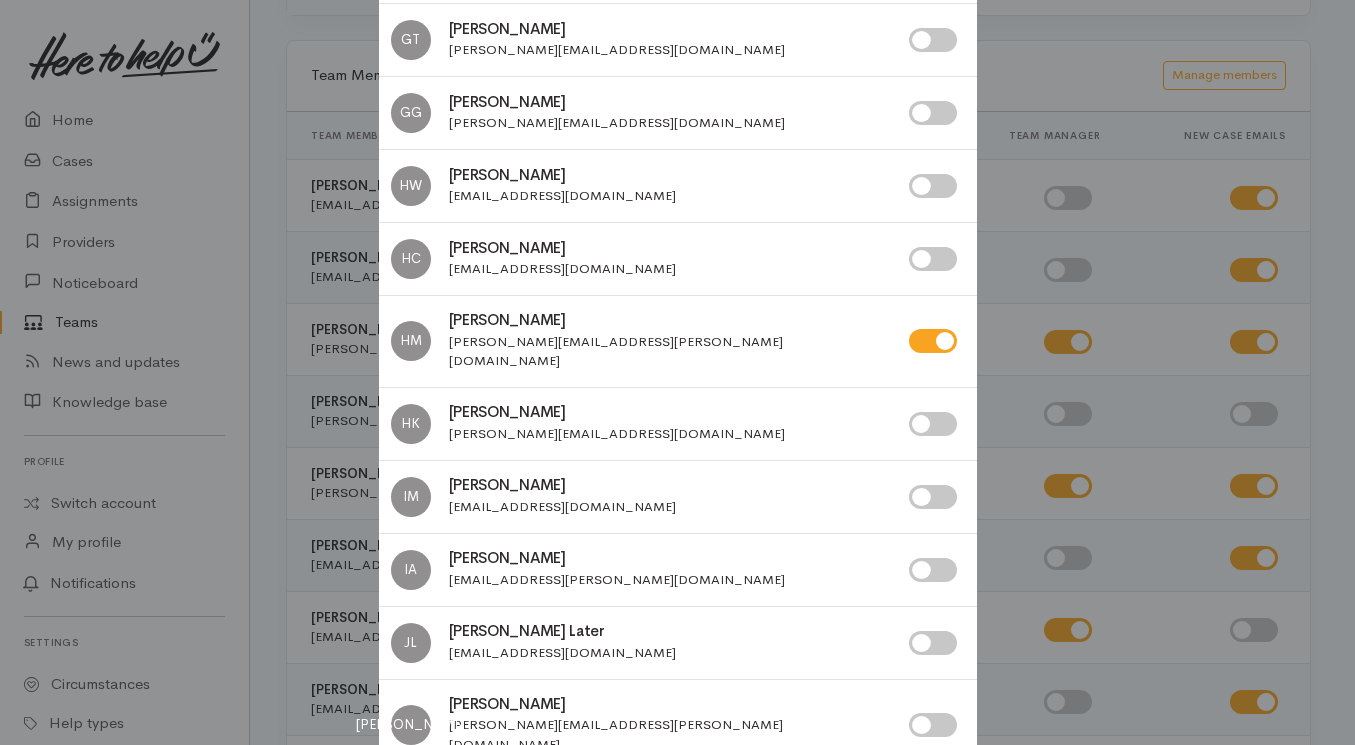 click at bounding box center [933, 424] 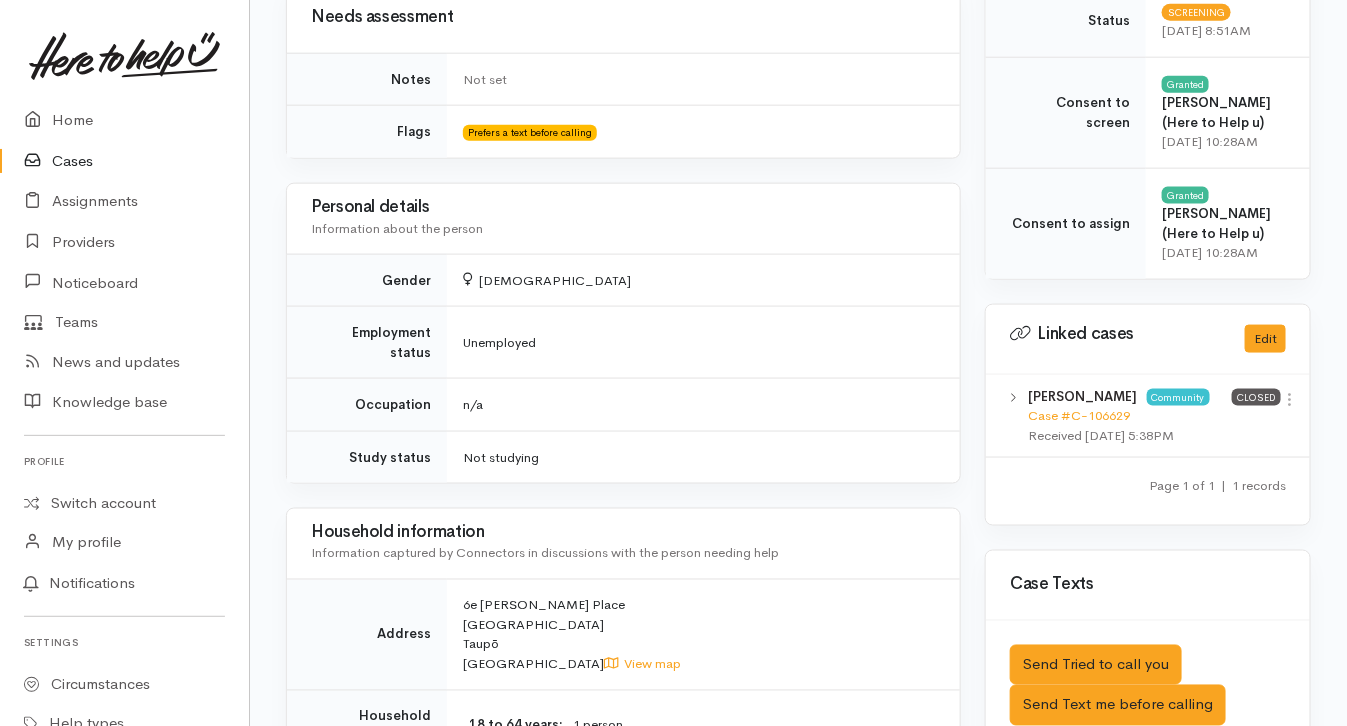 scroll, scrollTop: 826, scrollLeft: 0, axis: vertical 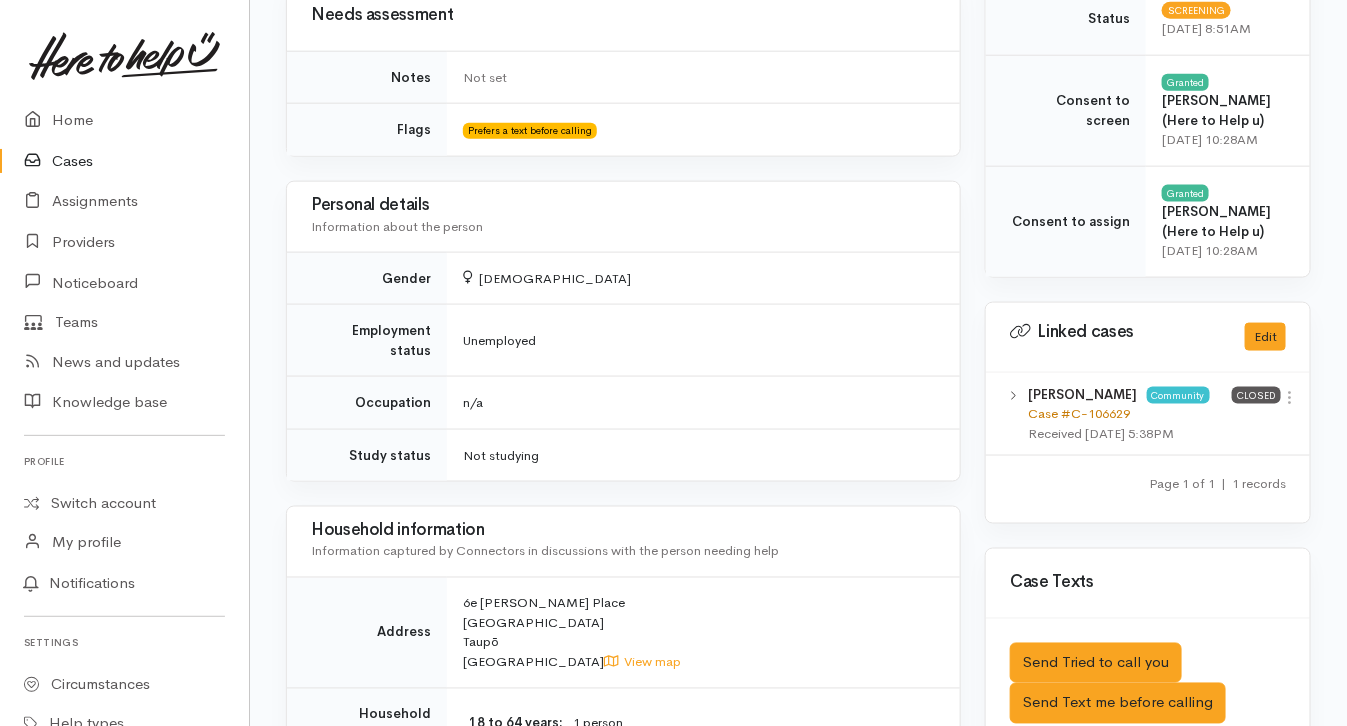 click on "Case #C-106629" at bounding box center (1080, 413) 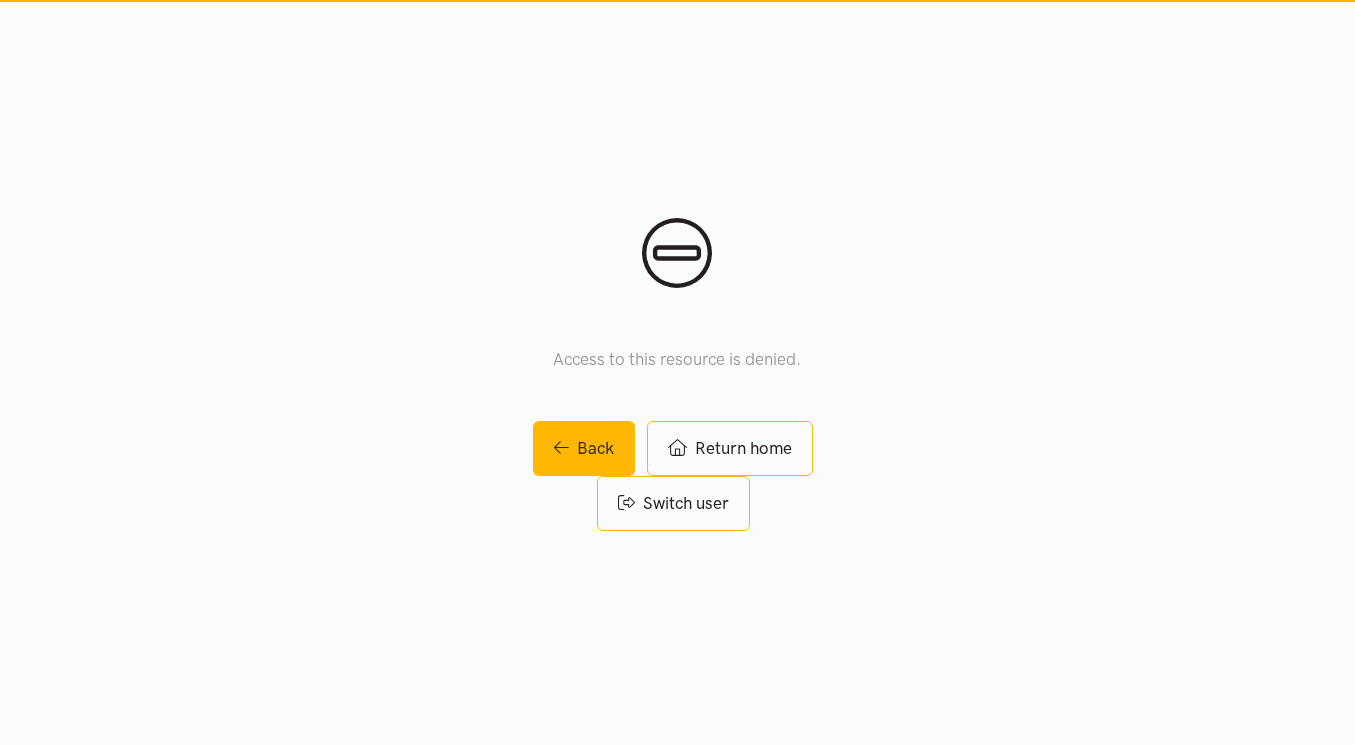 scroll, scrollTop: 0, scrollLeft: 0, axis: both 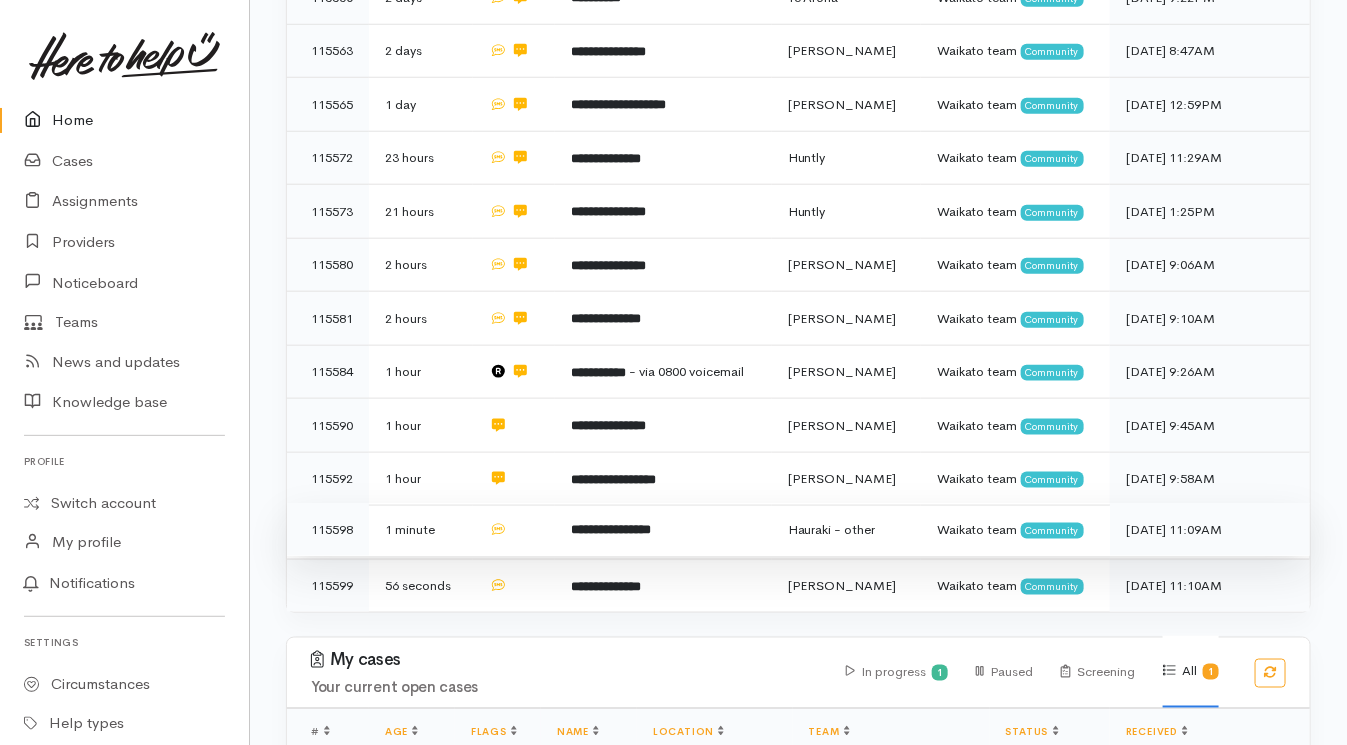 click at bounding box center (514, 530) 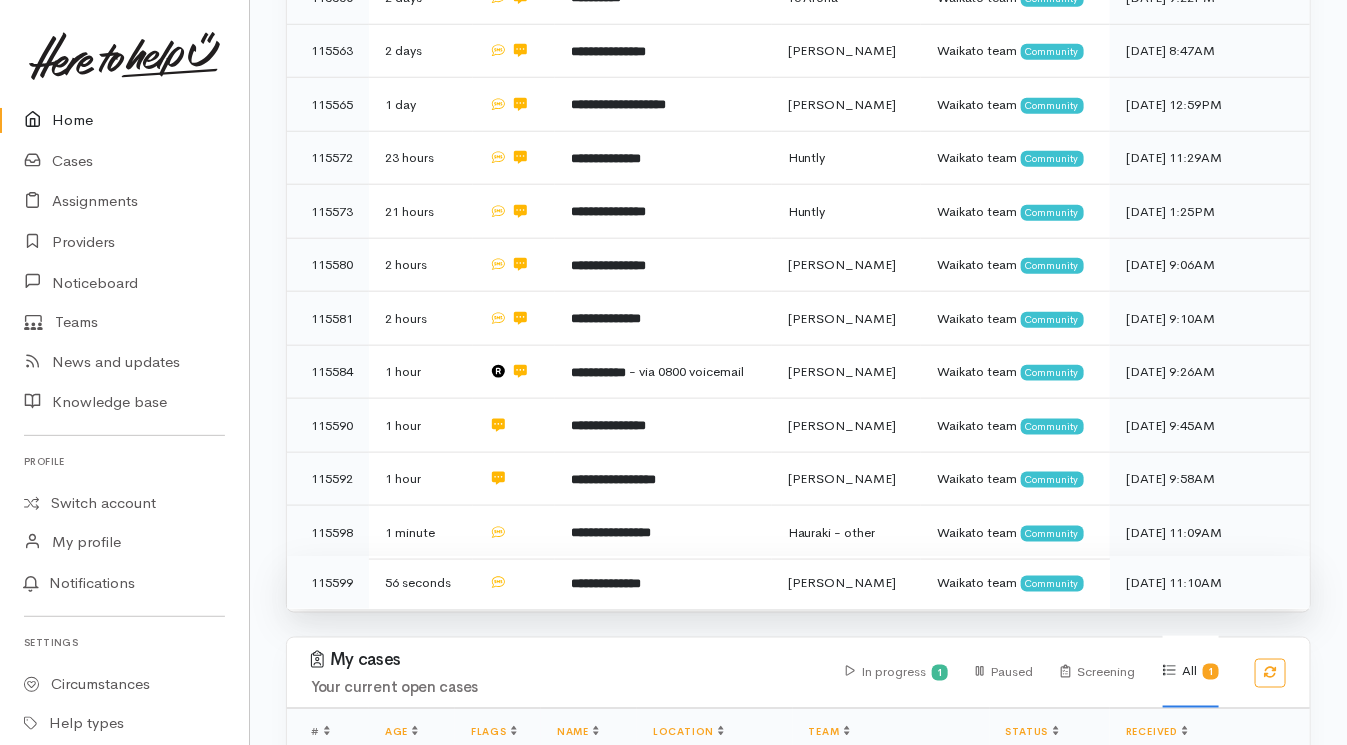 click at bounding box center [514, 582] 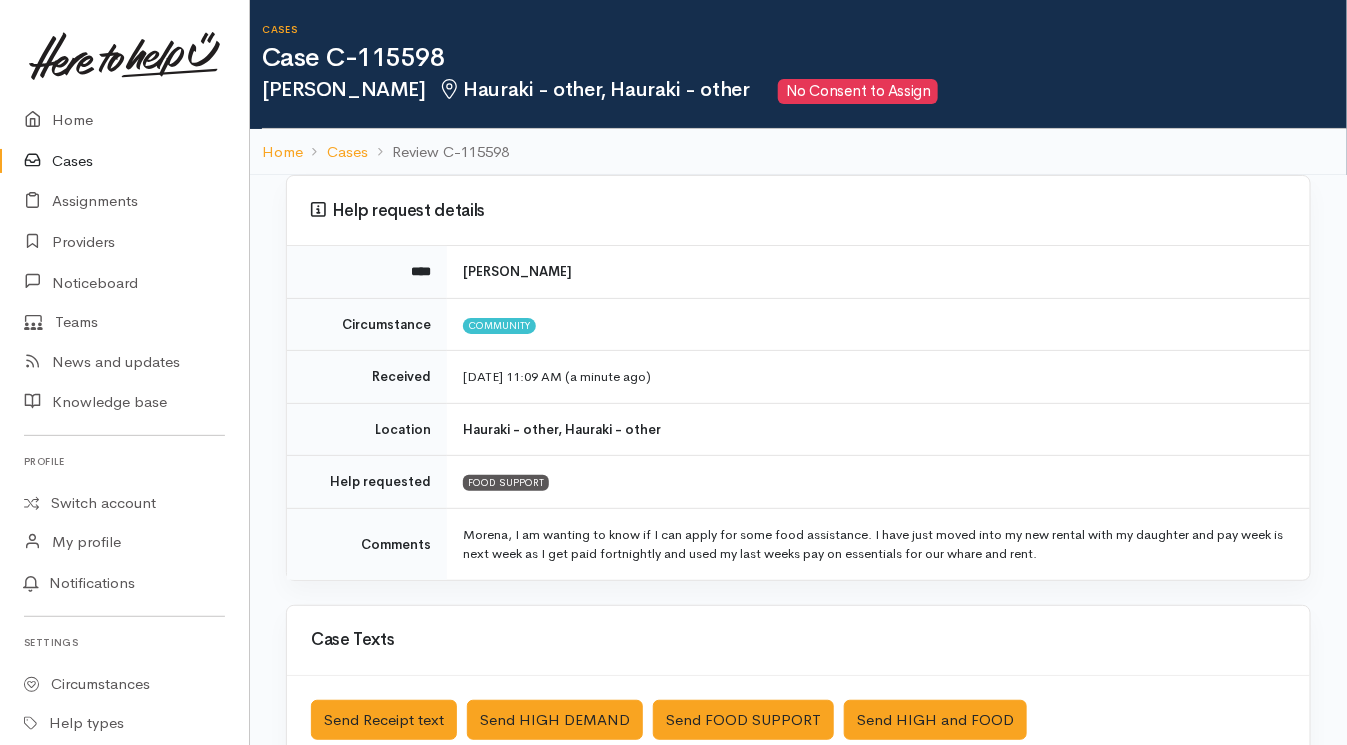 scroll, scrollTop: 406, scrollLeft: 0, axis: vertical 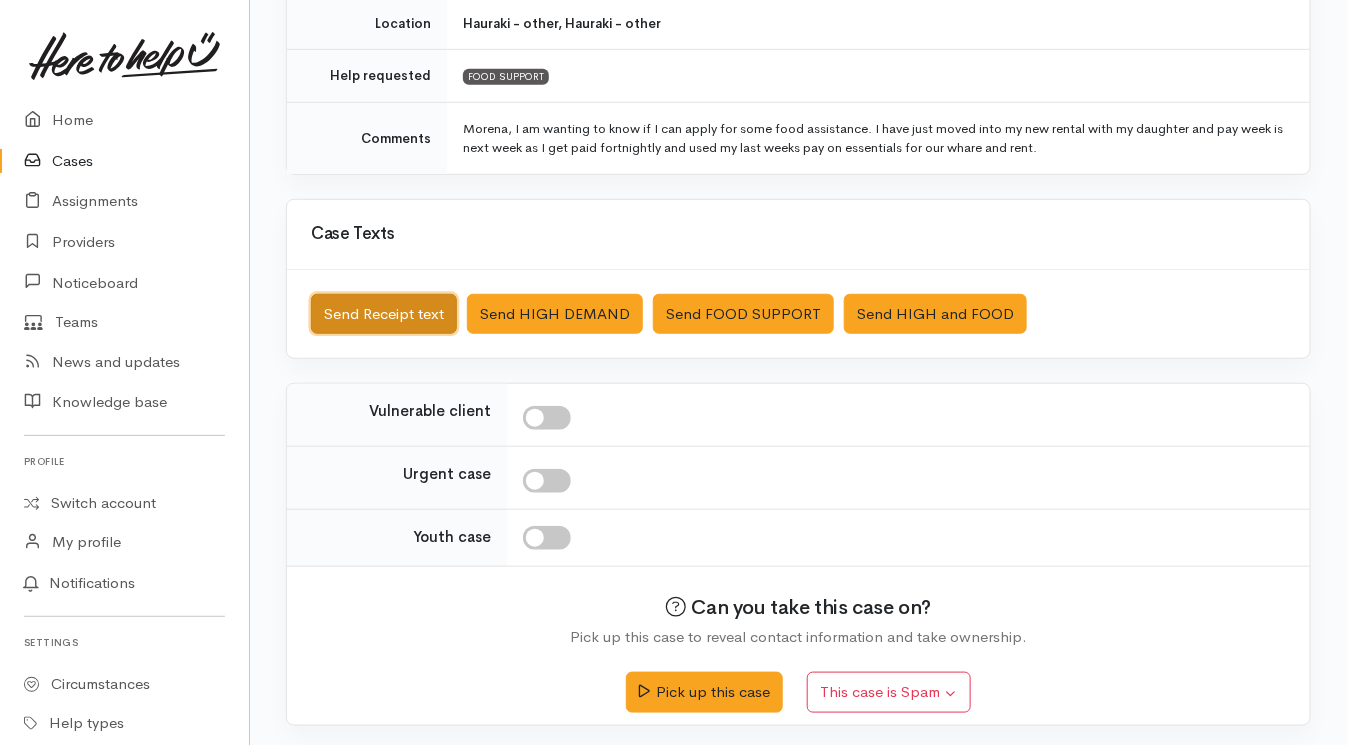click on "Send Receipt text" at bounding box center [384, 314] 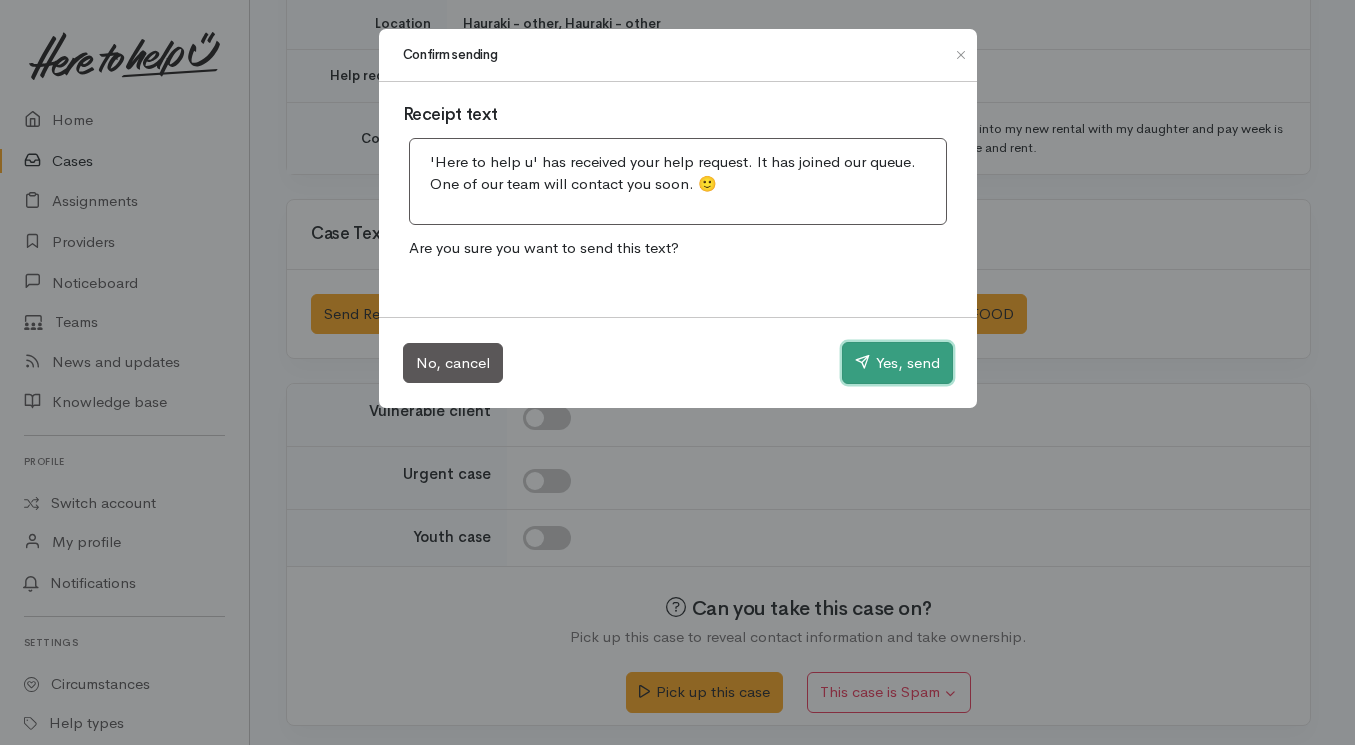 click on "Yes, send" at bounding box center (897, 363) 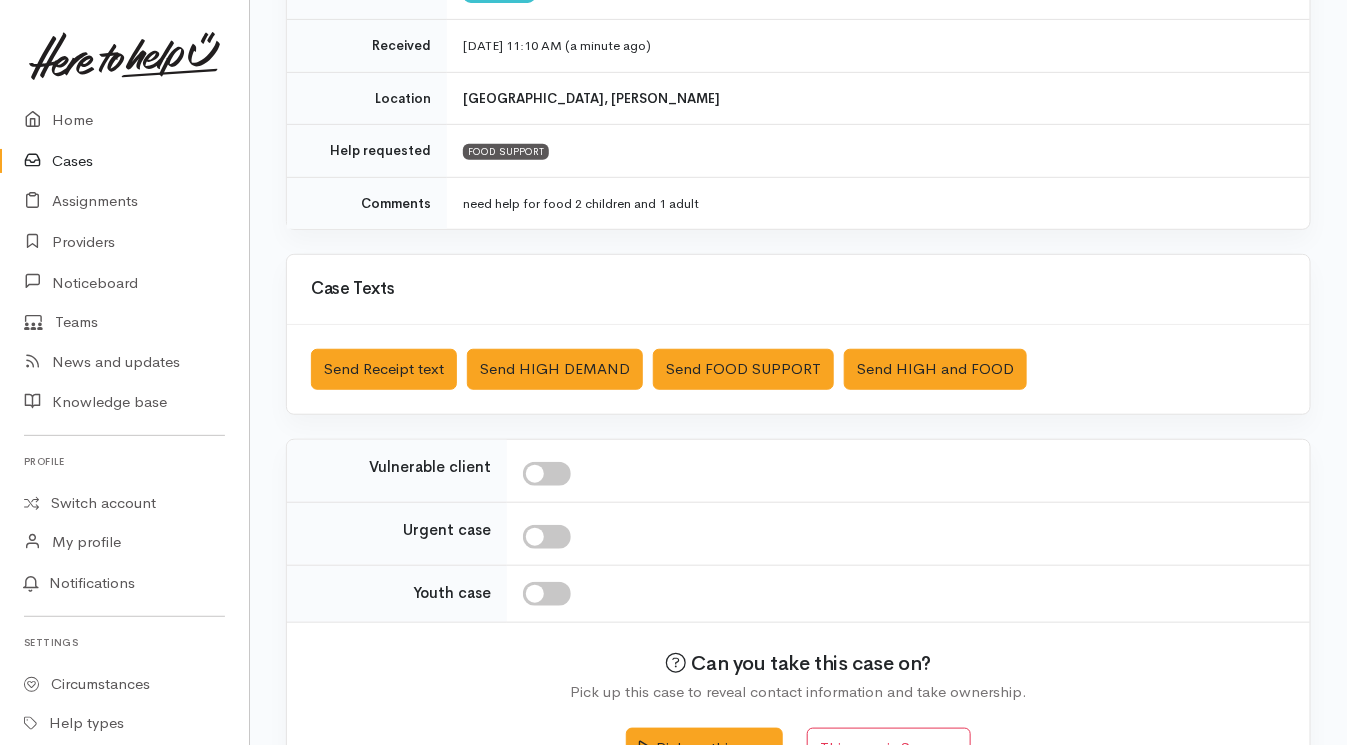 scroll, scrollTop: 335, scrollLeft: 0, axis: vertical 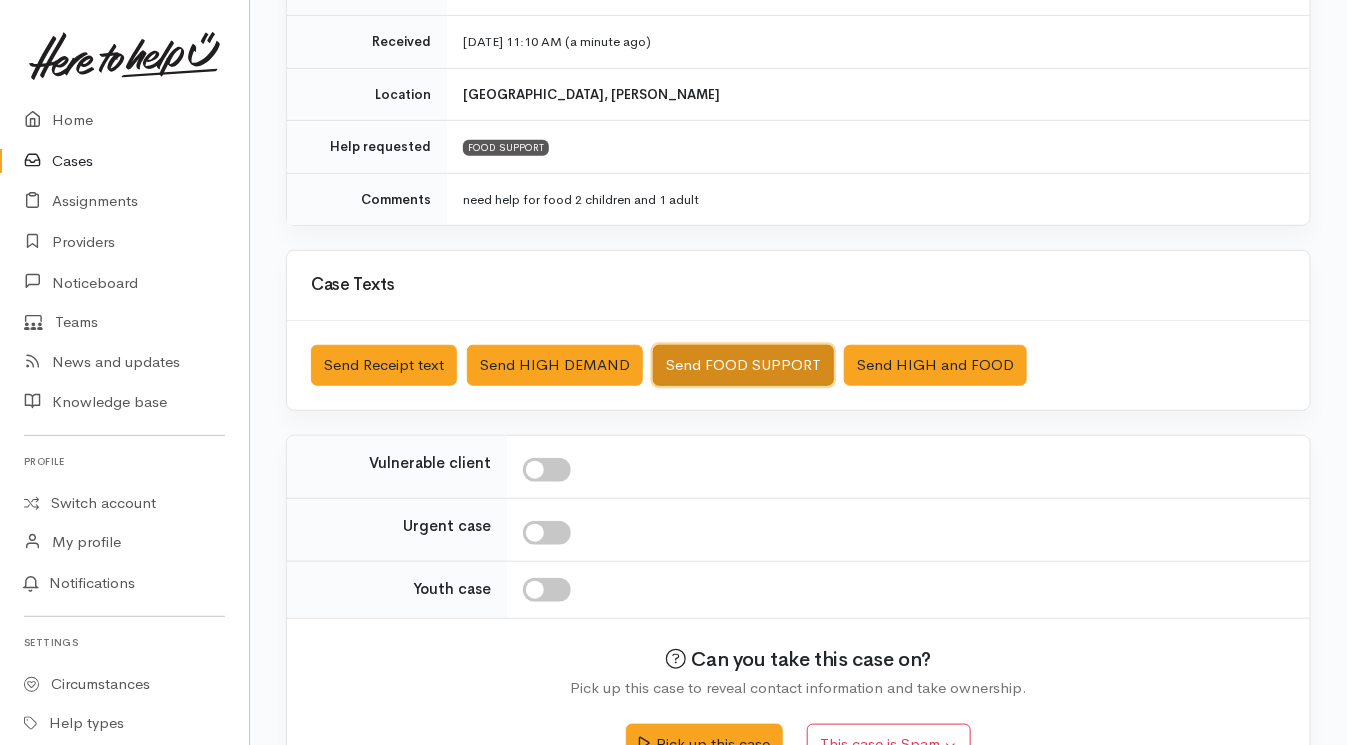 click on "Send FOOD SUPPORT" at bounding box center [743, 365] 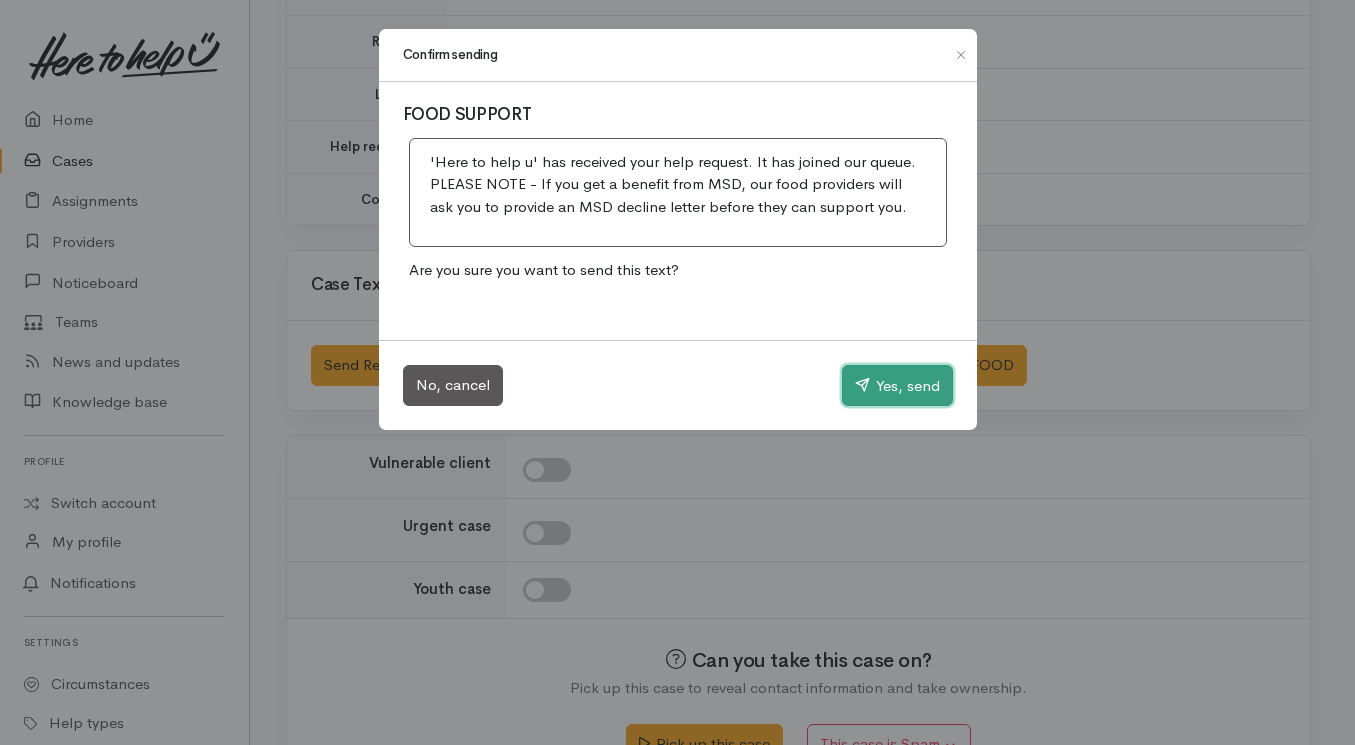 click on "Yes, send" at bounding box center (897, 386) 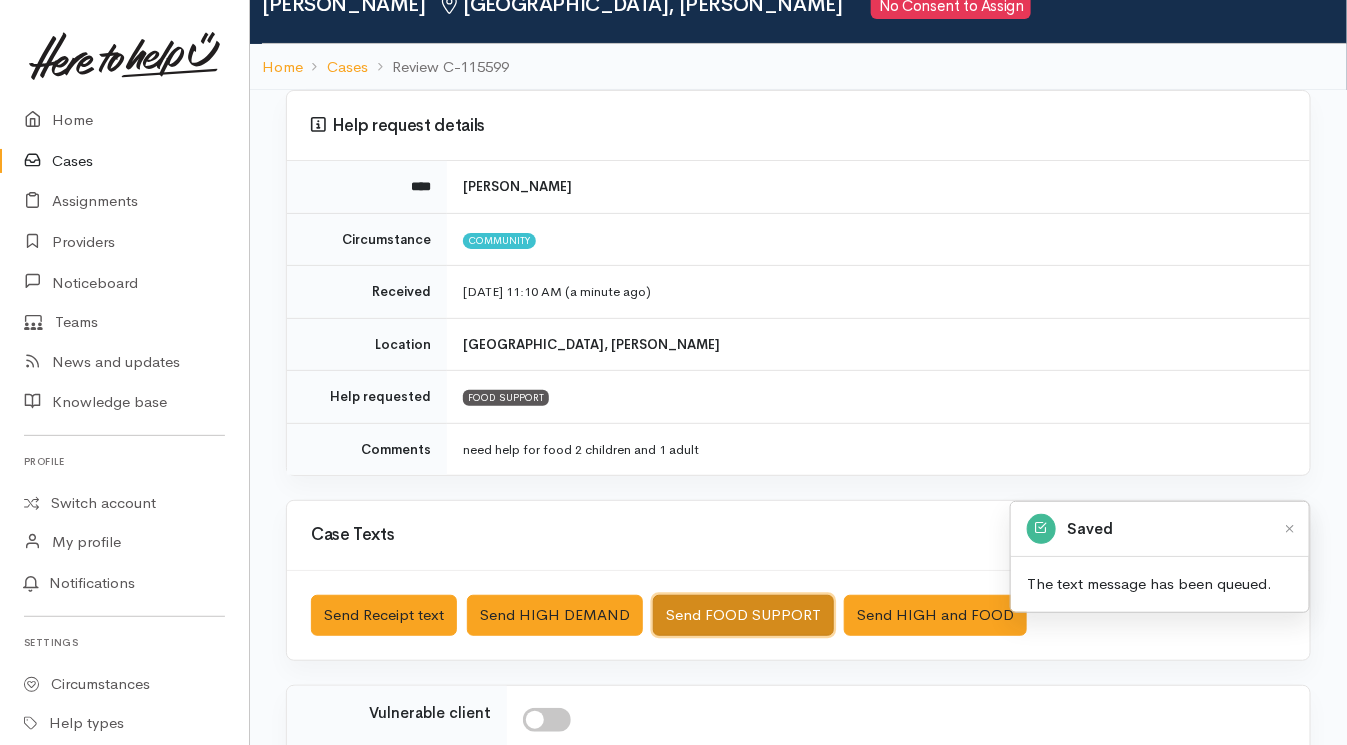 scroll, scrollTop: 86, scrollLeft: 0, axis: vertical 